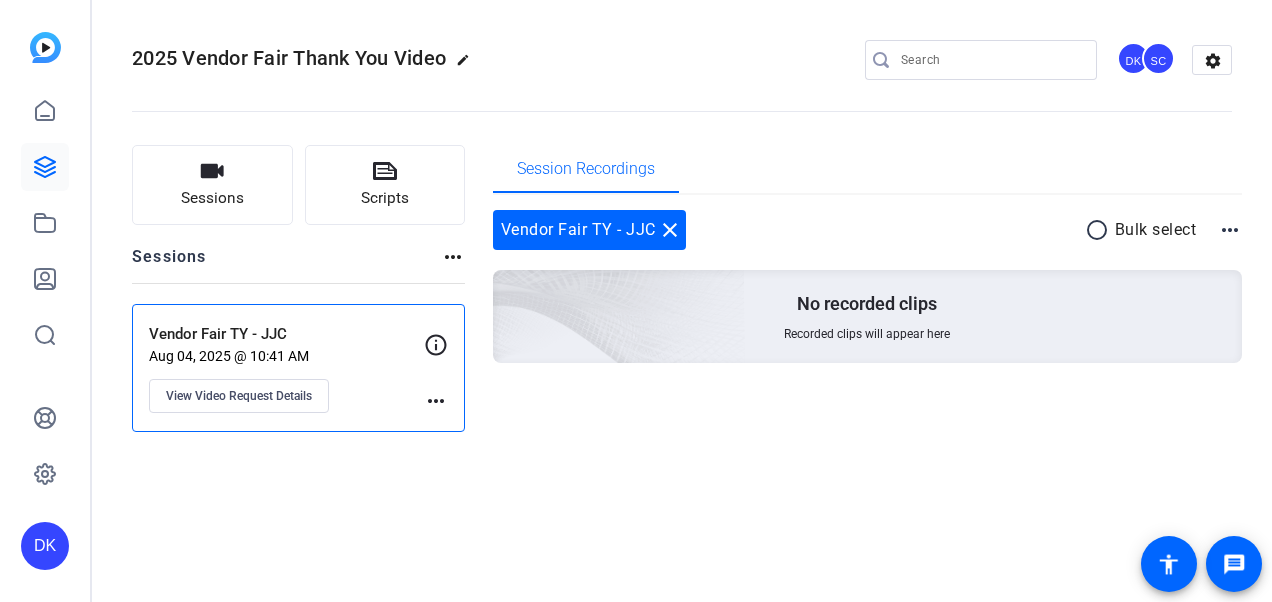 scroll, scrollTop: 0, scrollLeft: 0, axis: both 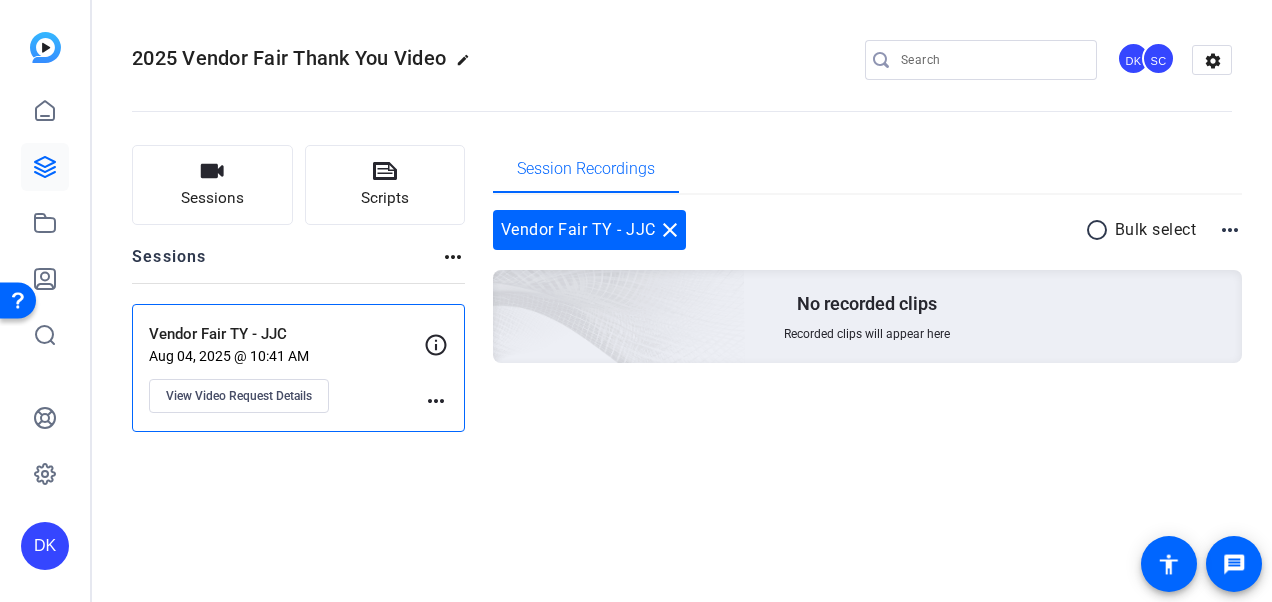 click on "more_horiz" 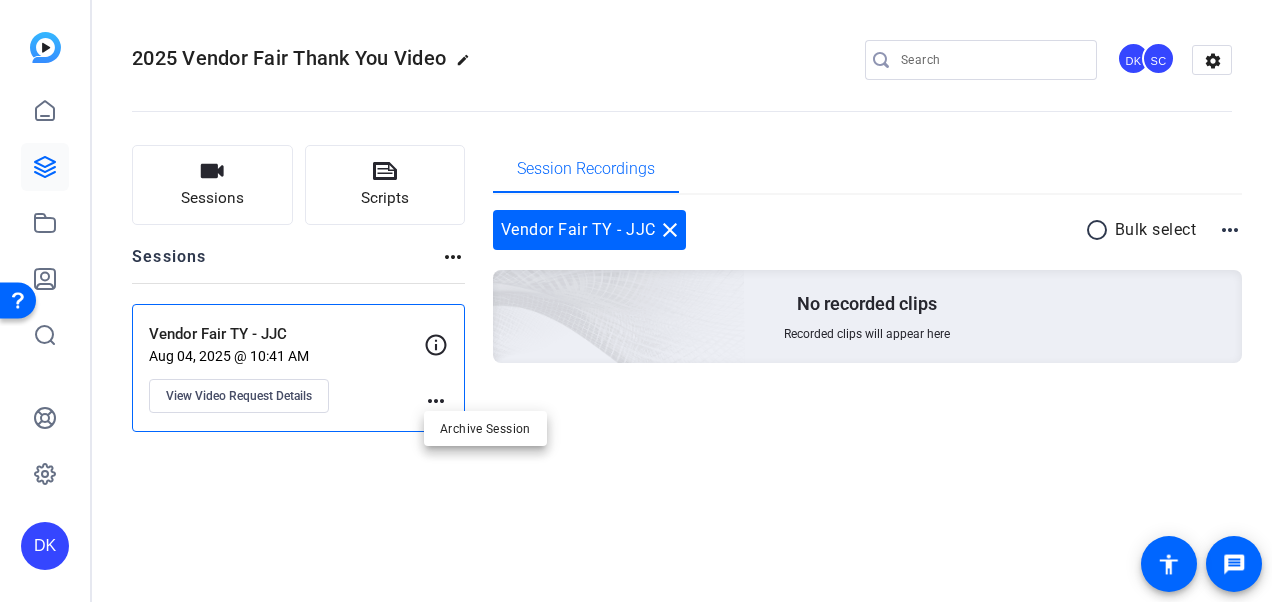 click at bounding box center (636, 301) 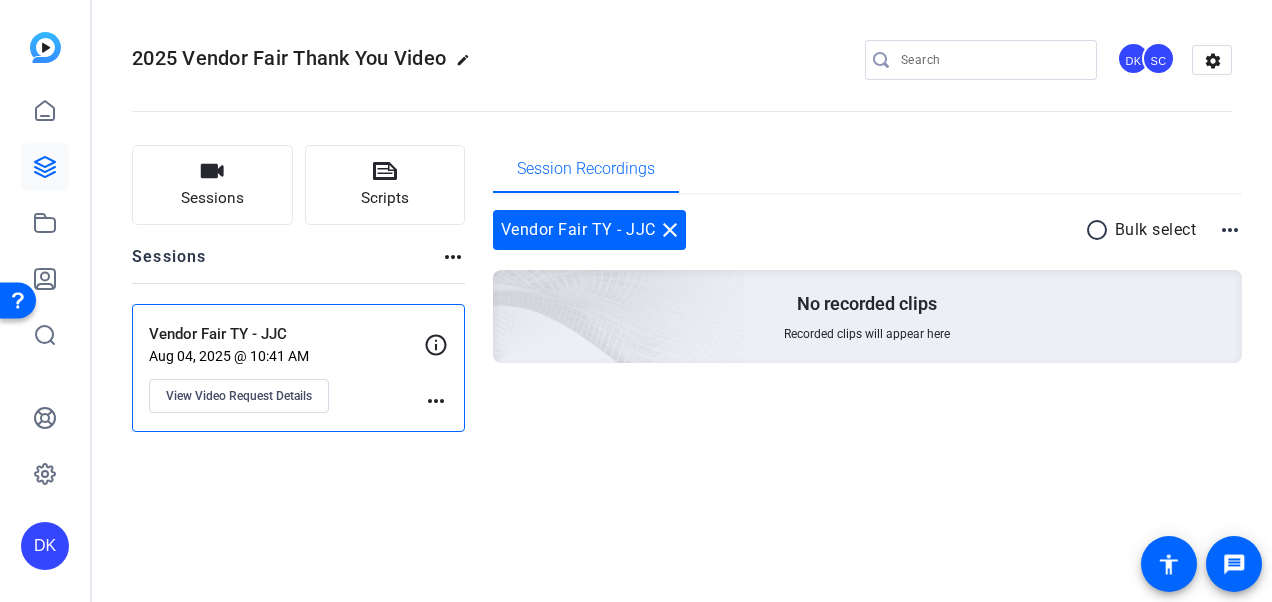 click on "Vendor Fair TY - JJC" 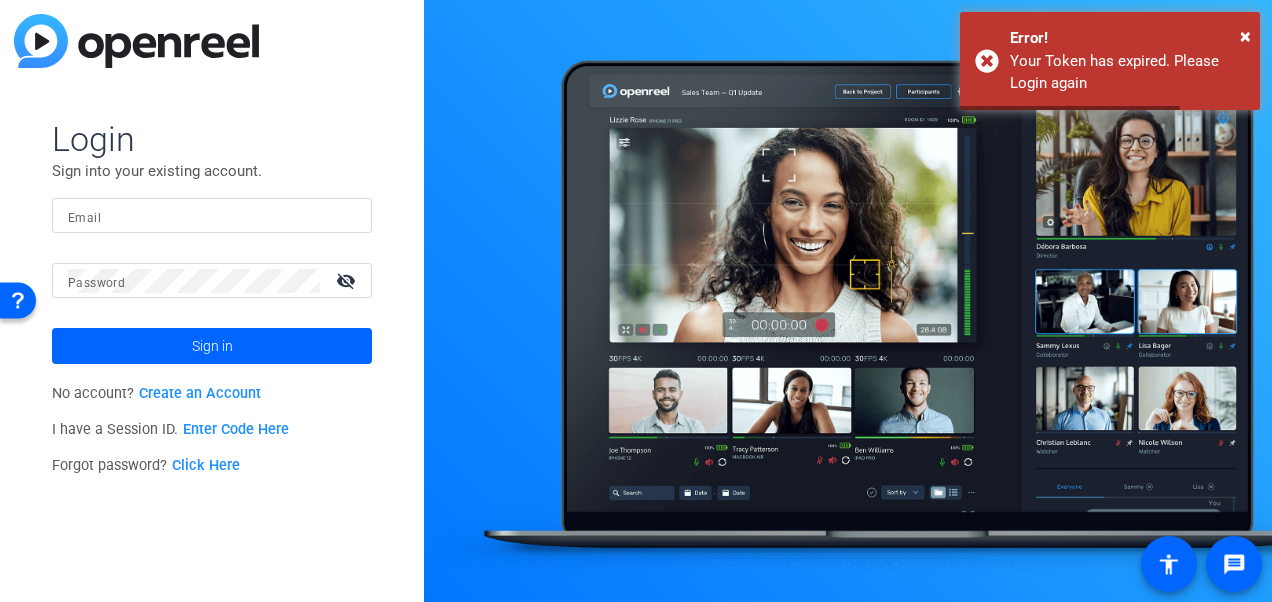 type on "dknoop@associaonline.com" 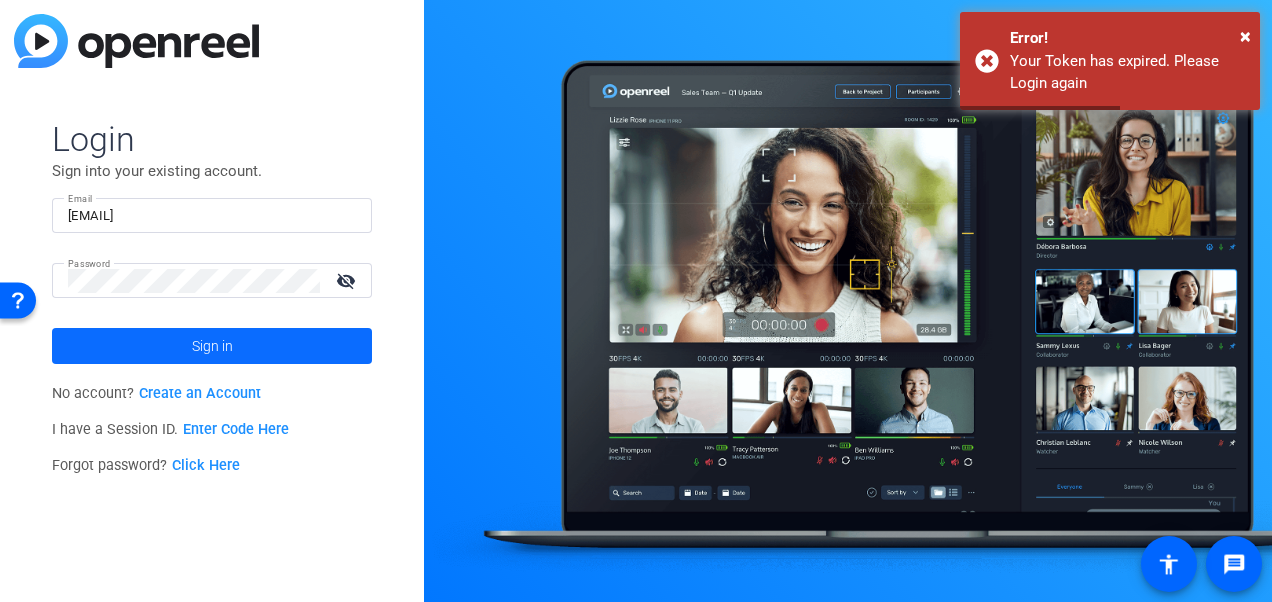 click 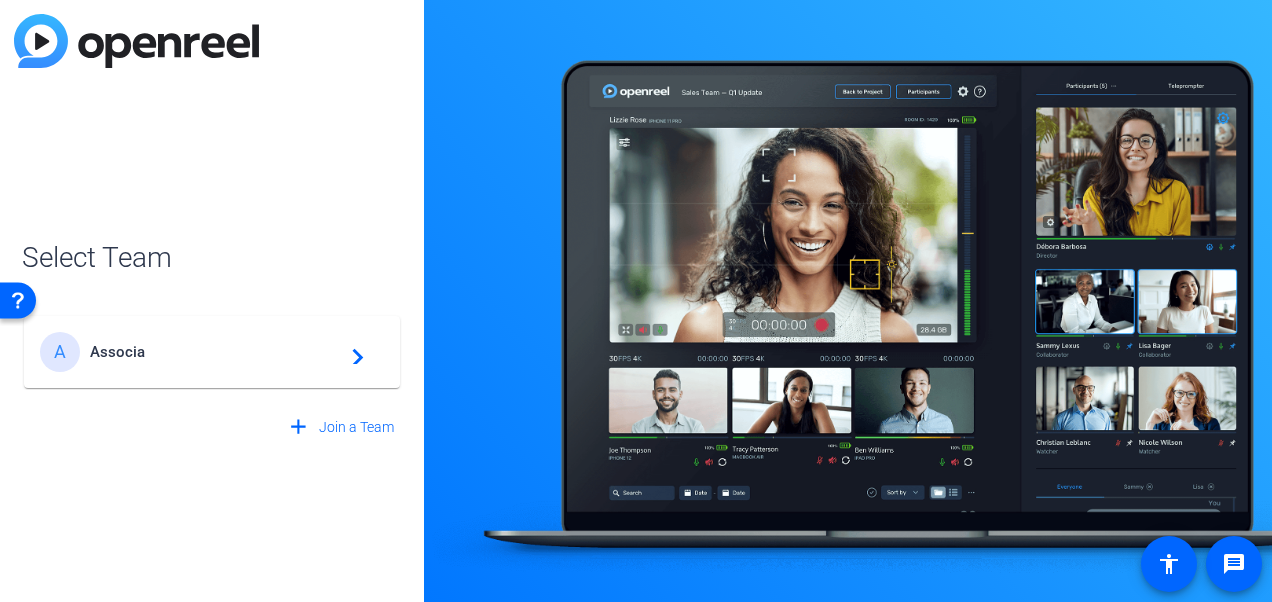 click on "Associa" 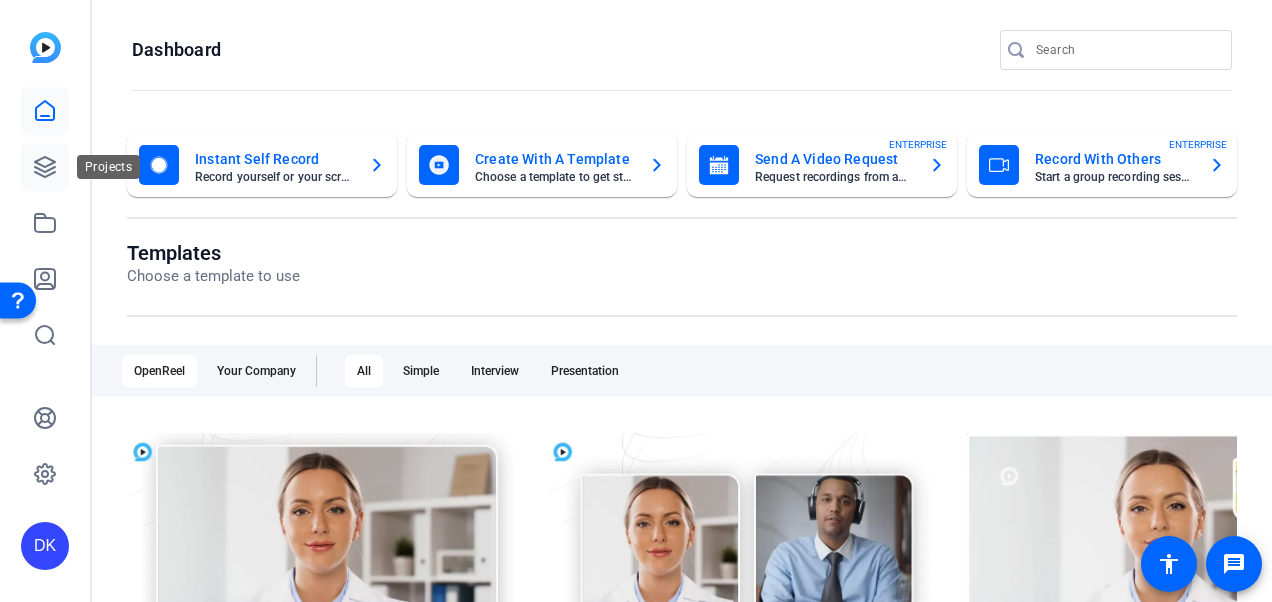 click 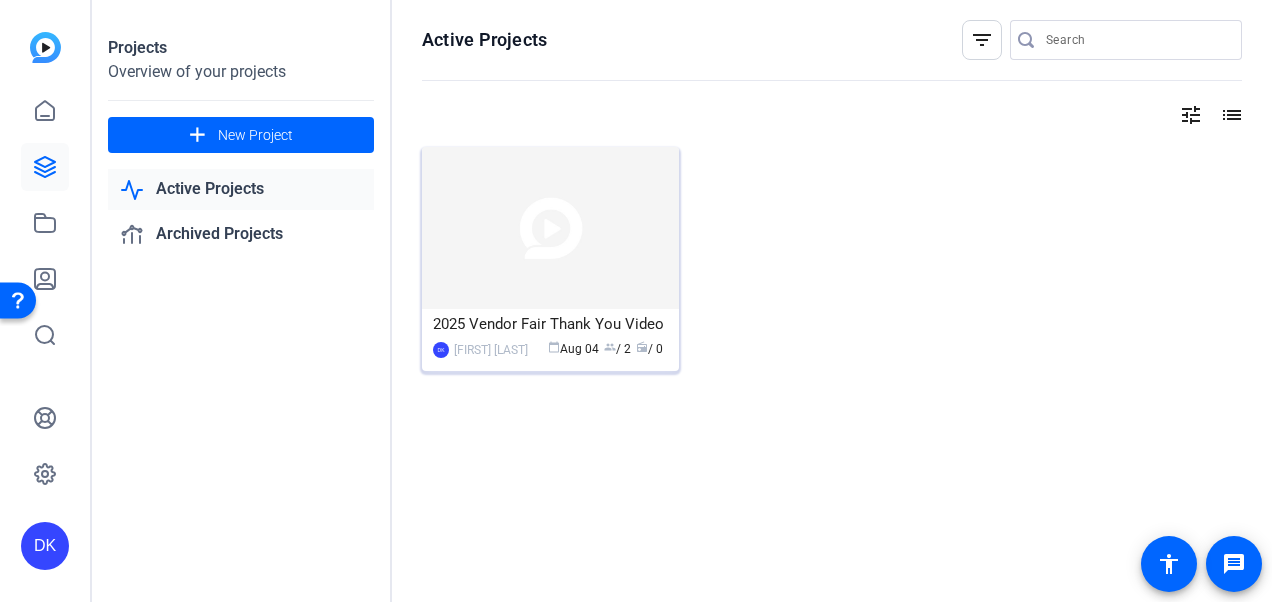 click on "2025 Vendor Fair Thank You Video" 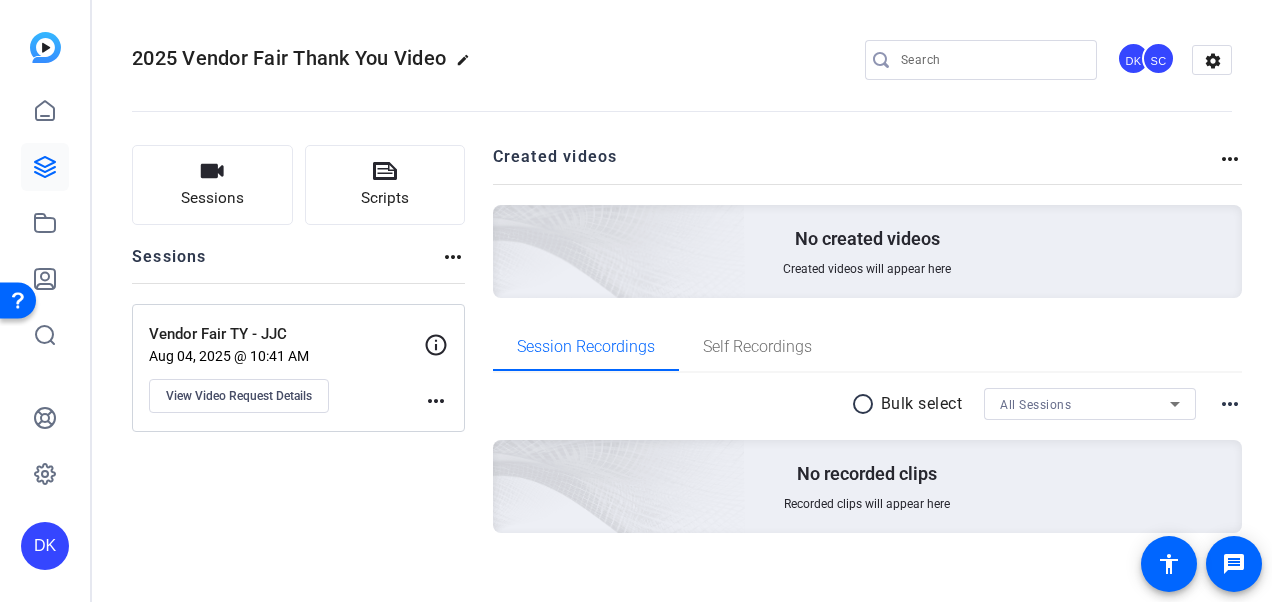 click on "more_horiz" 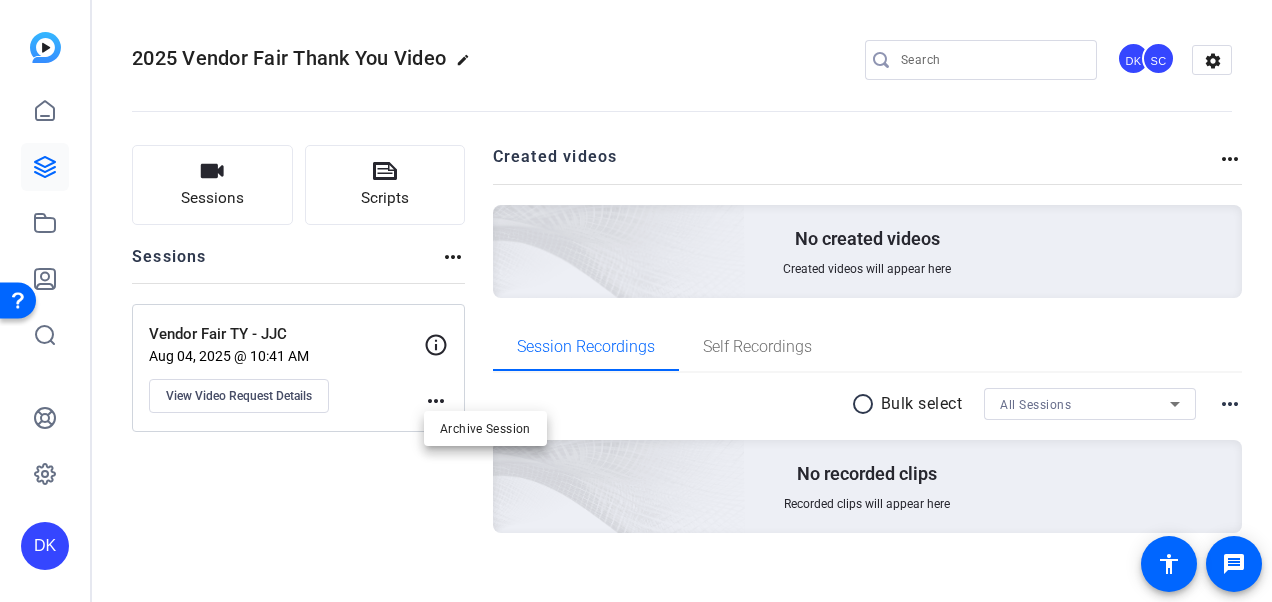 click at bounding box center [636, 301] 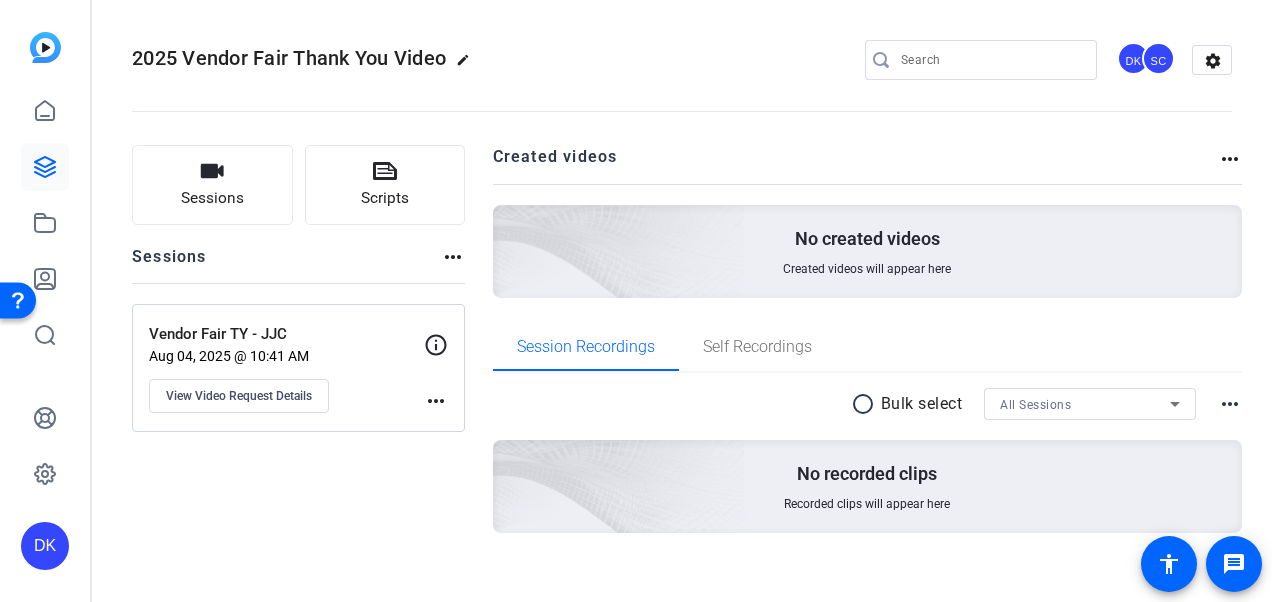 click on "edit" 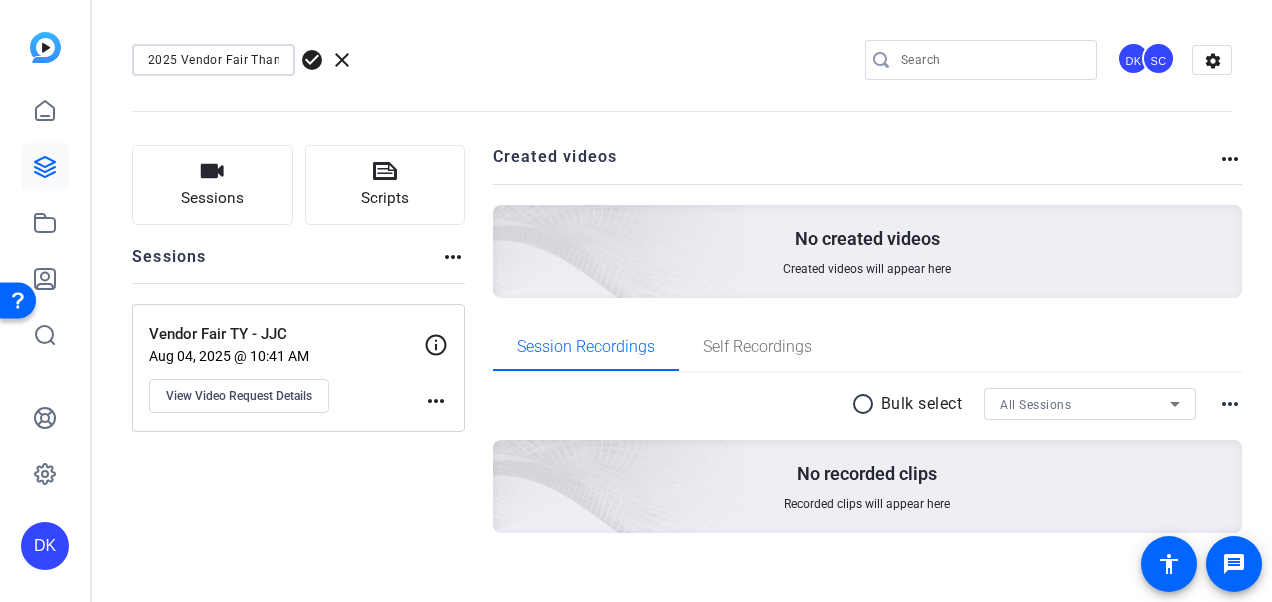 click on "2025 Vendor Fair Thank You Video" at bounding box center (213, 60) 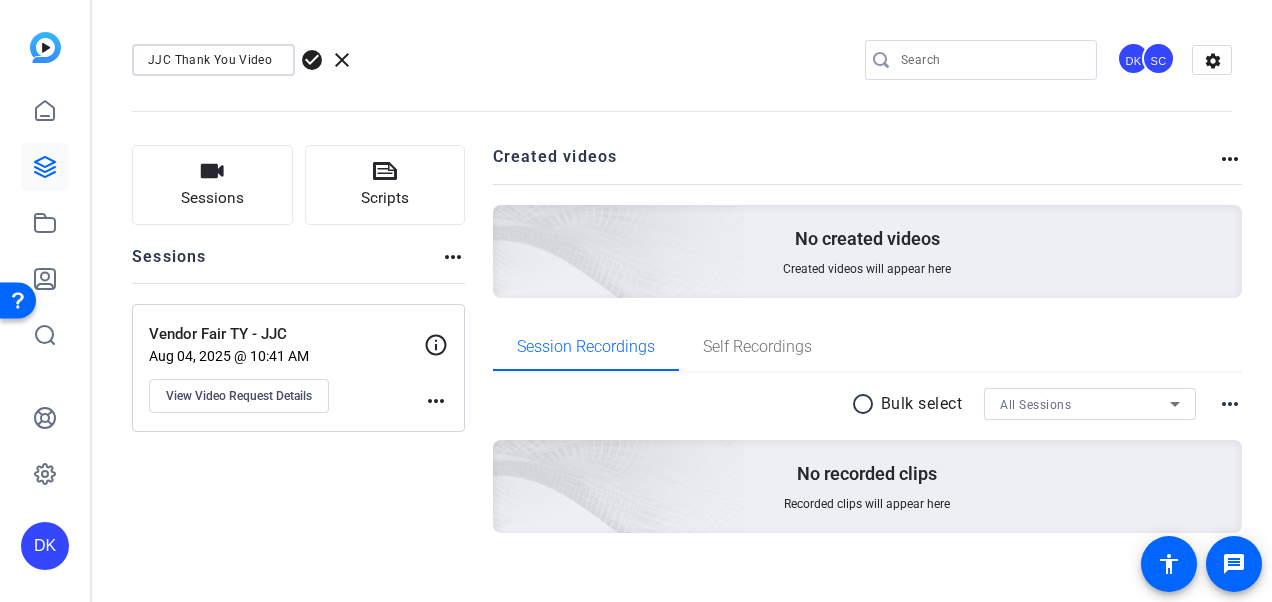 click on "JJC Thank You Video" at bounding box center [213, 60] 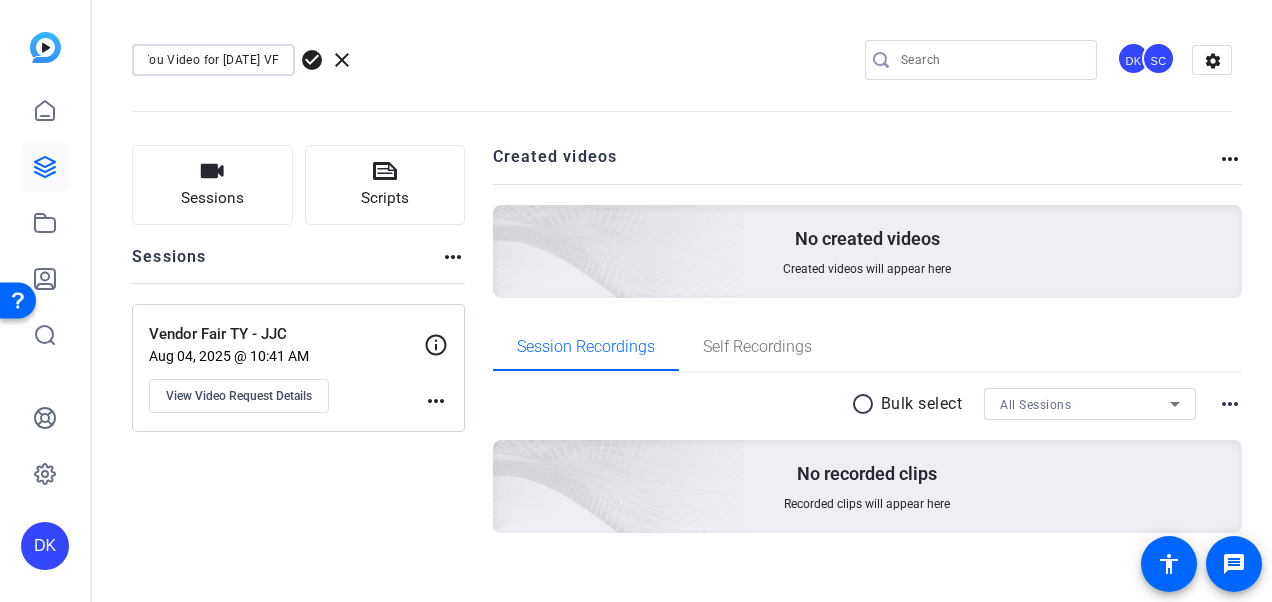 scroll, scrollTop: 0, scrollLeft: 100, axis: horizontal 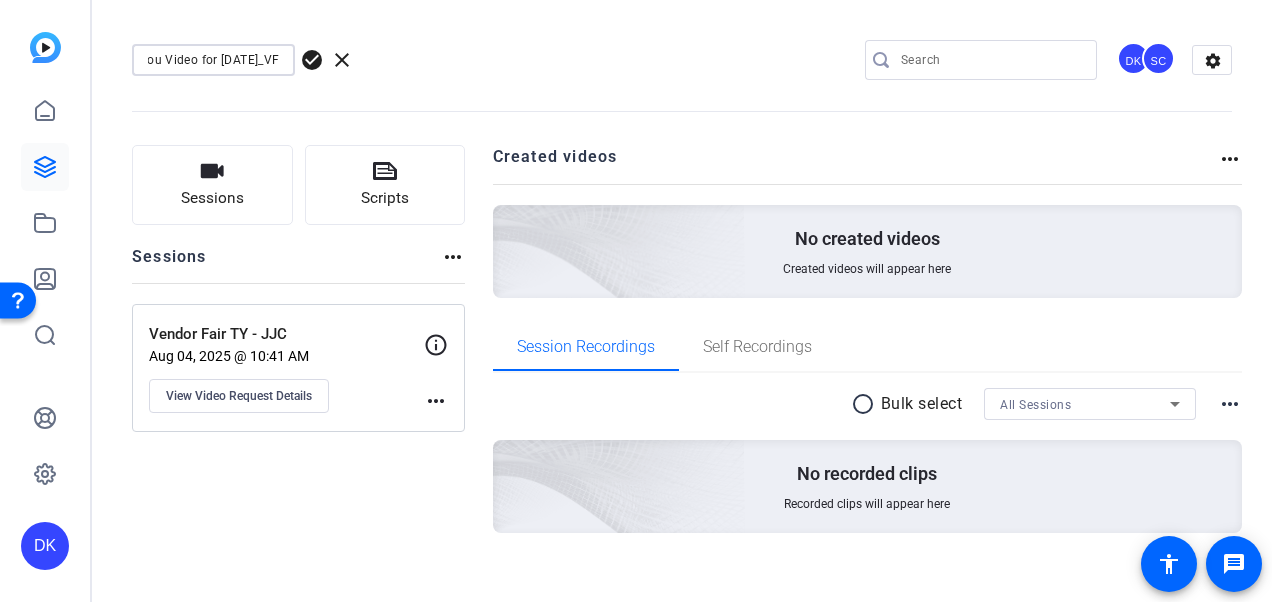 type on "JJC Thank You Video for August 25th_VF" 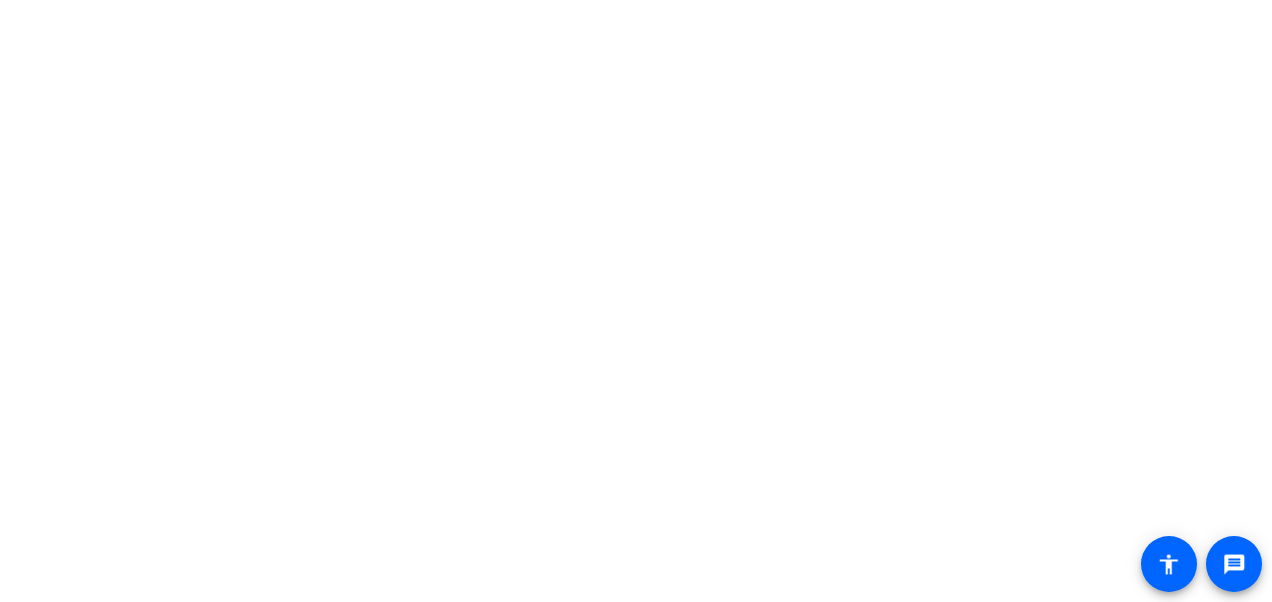 scroll, scrollTop: 0, scrollLeft: 0, axis: both 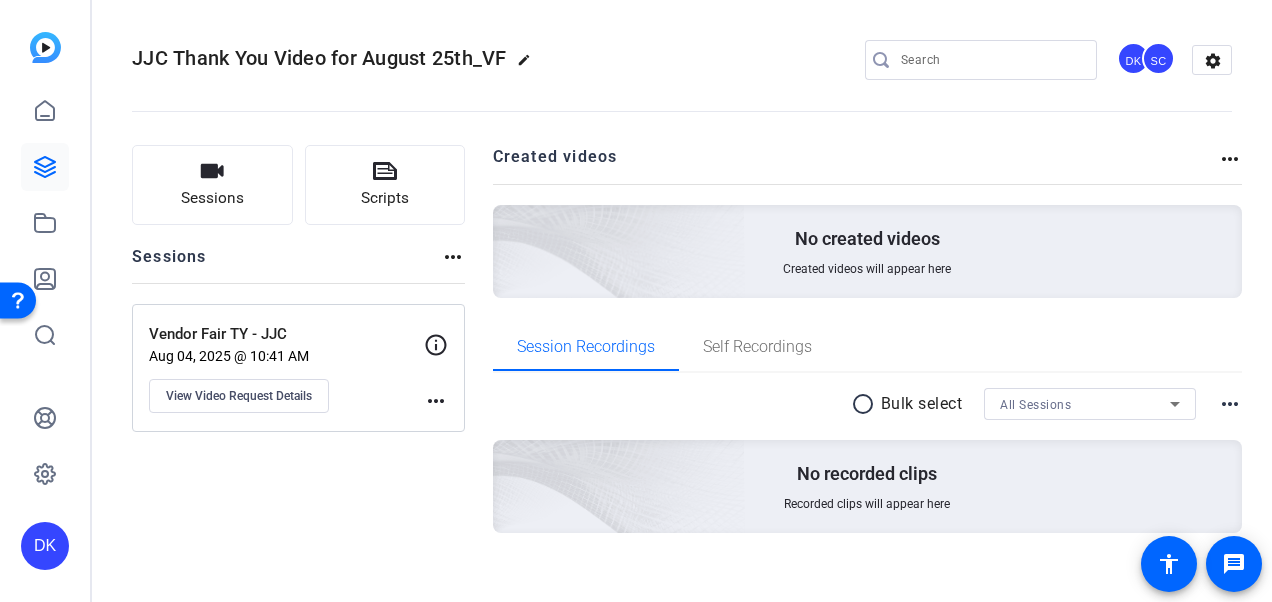 click on "edit" 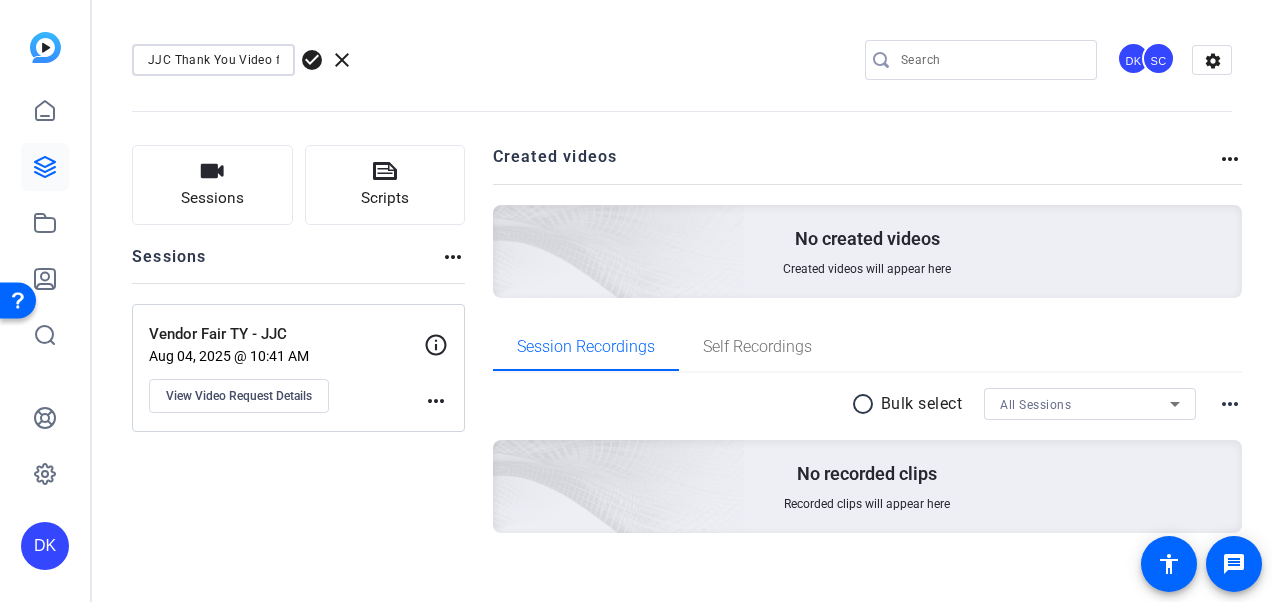 scroll, scrollTop: 0, scrollLeft: 102, axis: horizontal 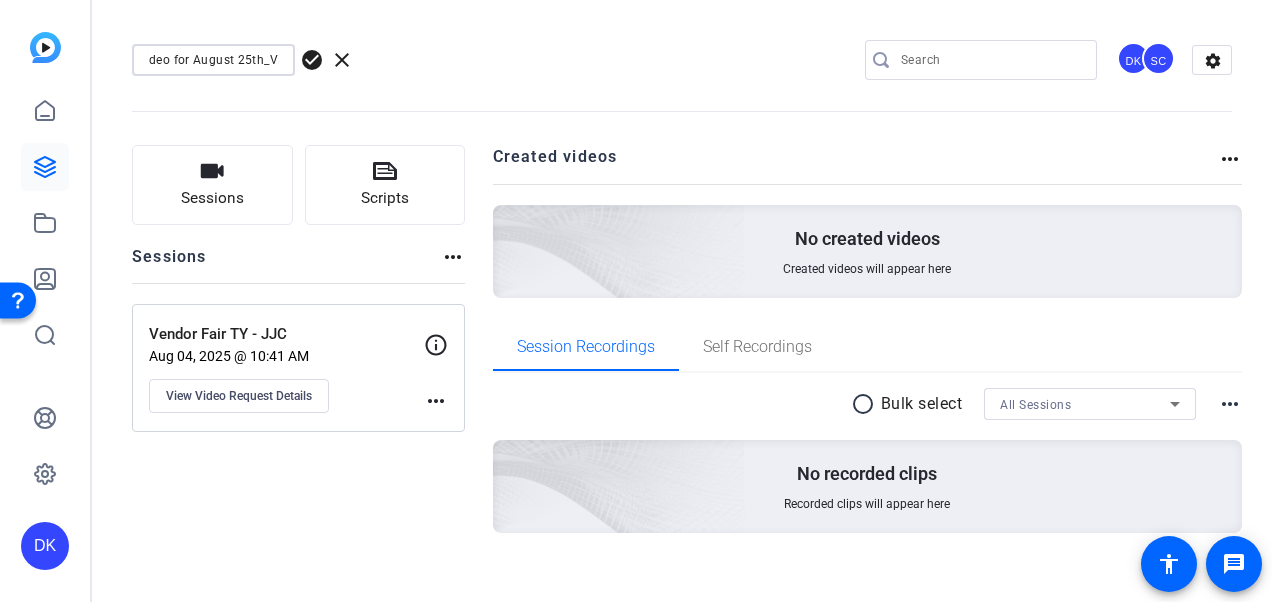 drag, startPoint x: 148, startPoint y: 58, endPoint x: 450, endPoint y: 112, distance: 306.78983 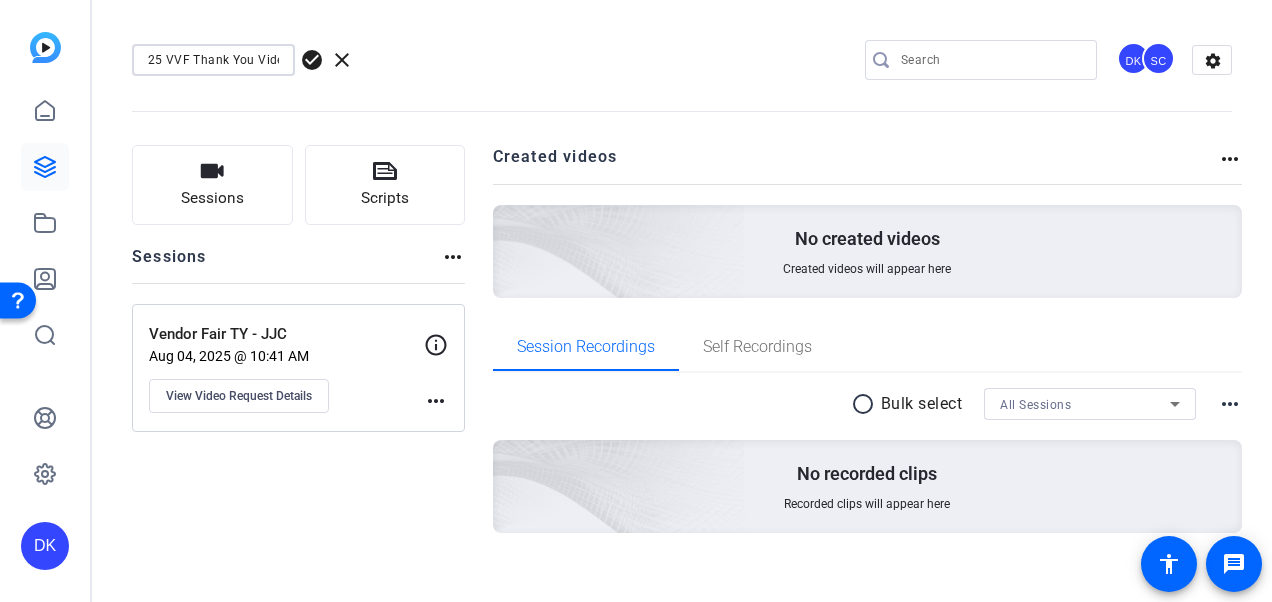 scroll, scrollTop: 0, scrollLeft: 22, axis: horizontal 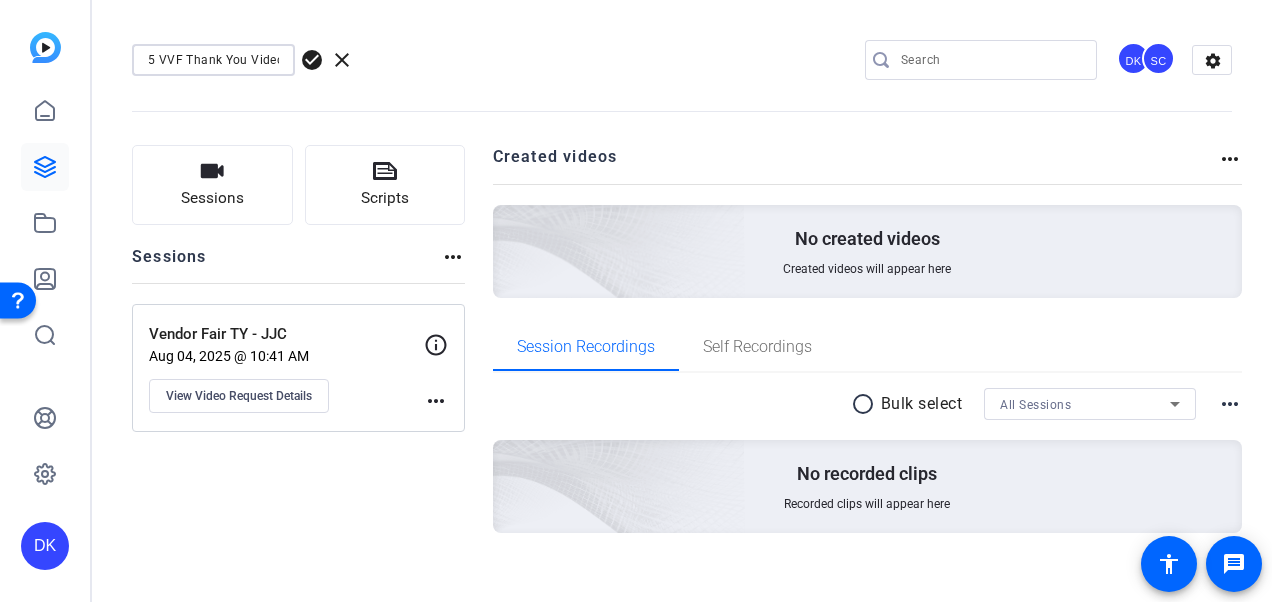 type on "2025 VVF Thank You Video" 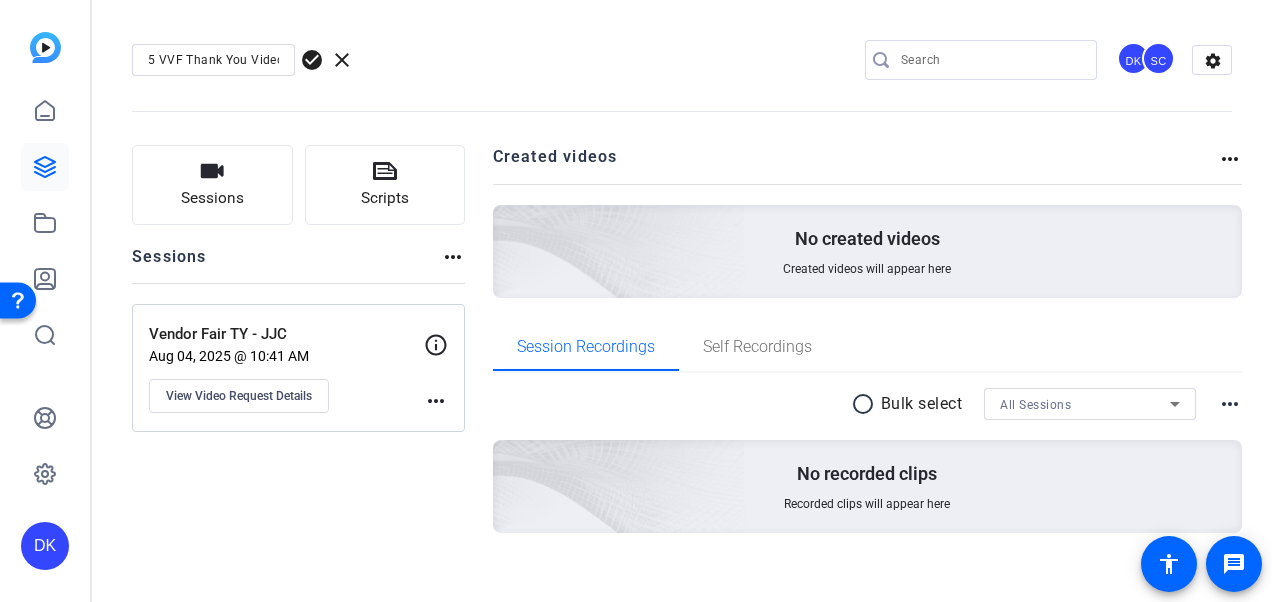 click on "Sessions
Scripts  Sessions more_horiz  Vendor Fair TY - JJC   Aug 04, 2025 @ 10:41 AM  View Video Request Details
more_horiz" 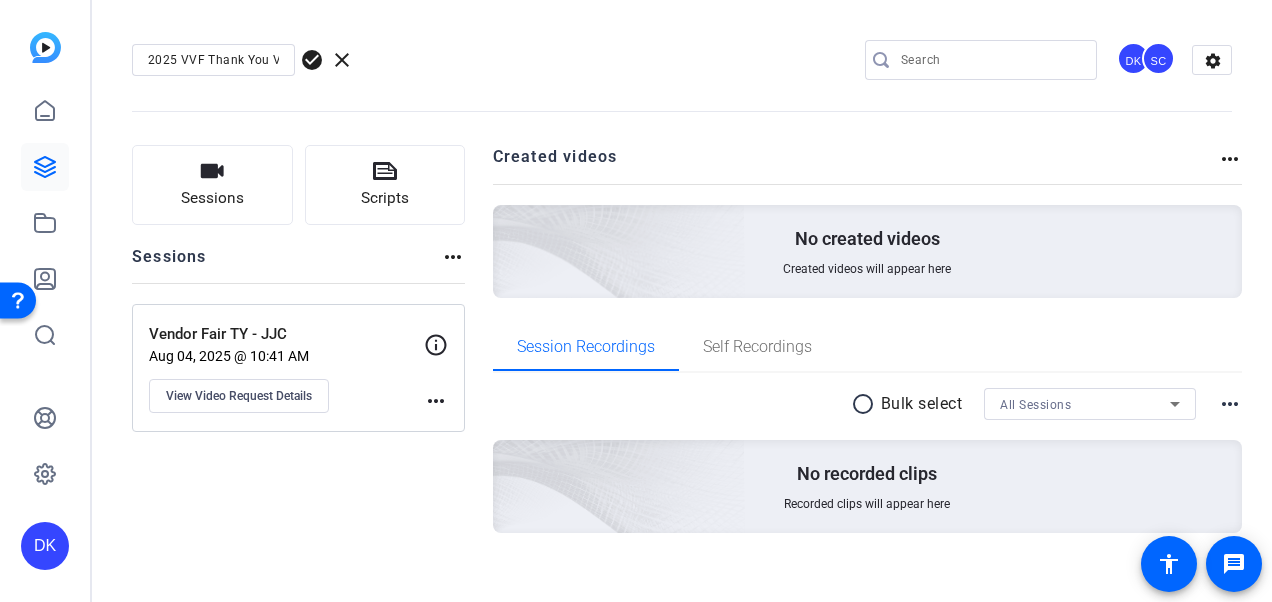 click on "more_horiz" 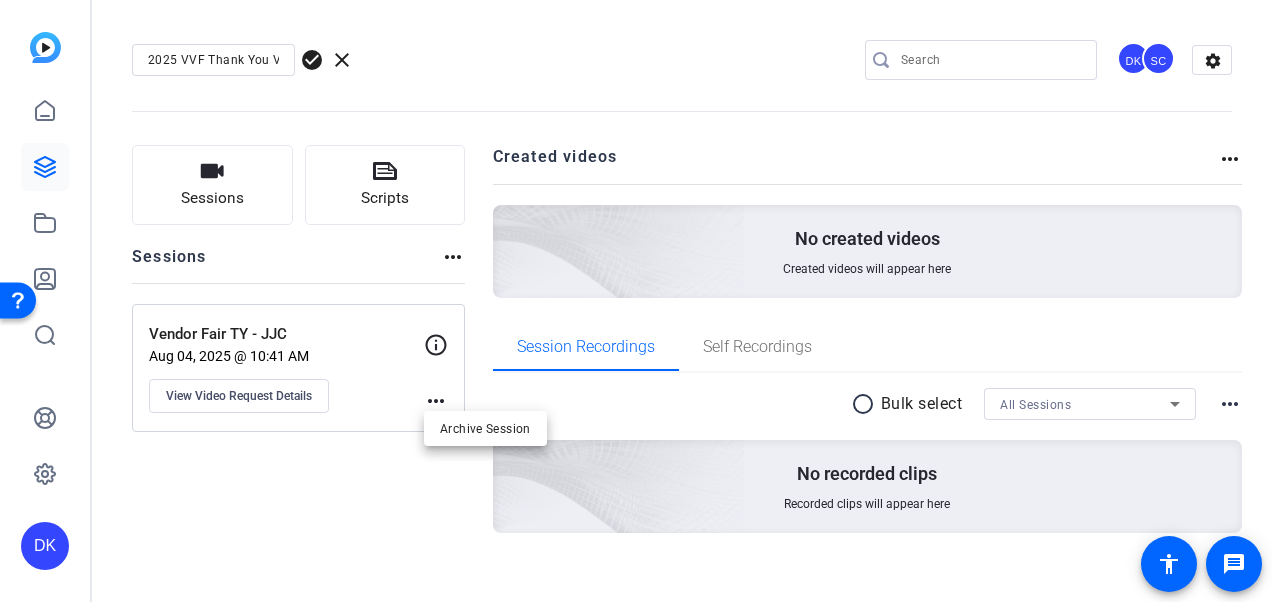 click at bounding box center [636, 301] 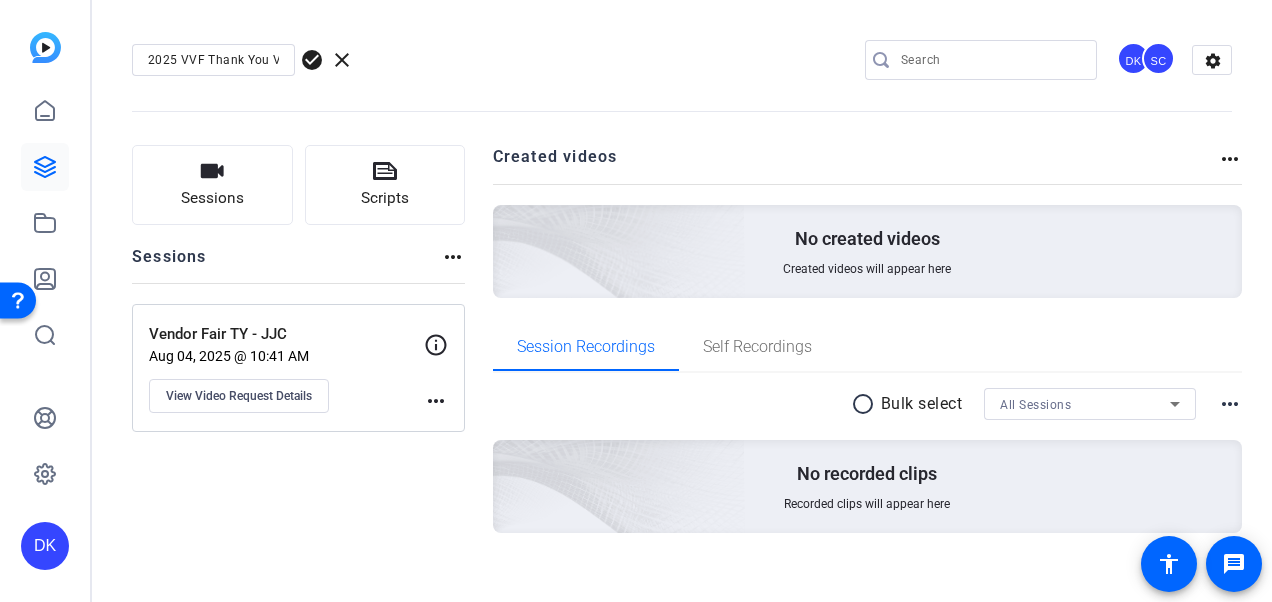 click on "more_horiz" 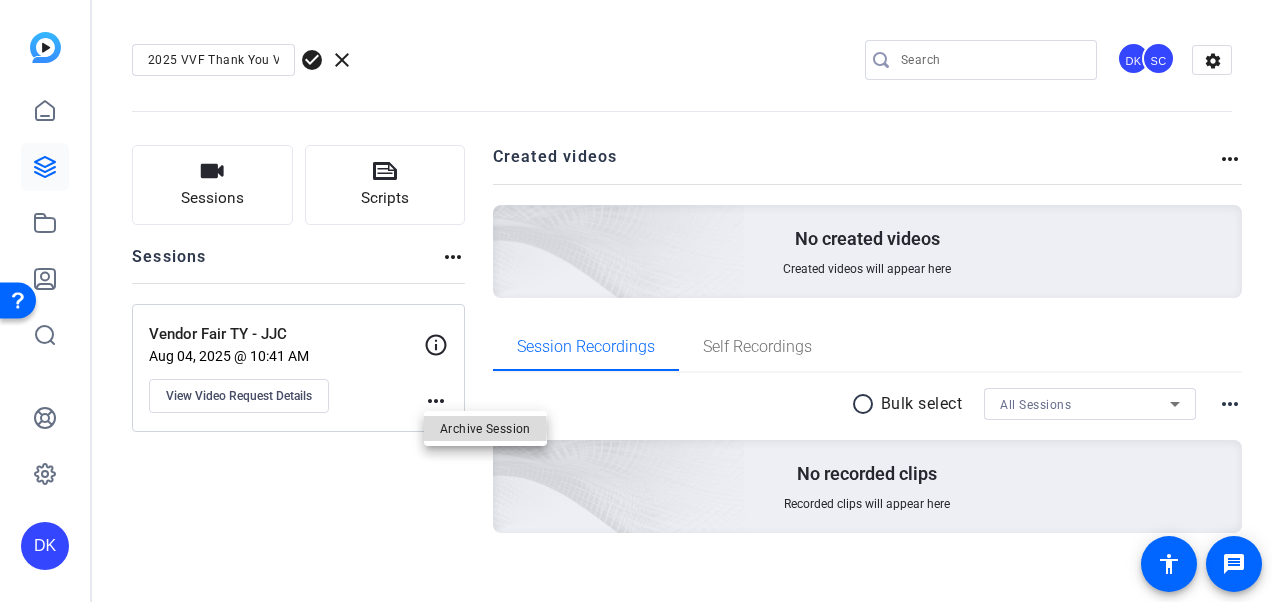 click on "Archive Session" at bounding box center (485, 429) 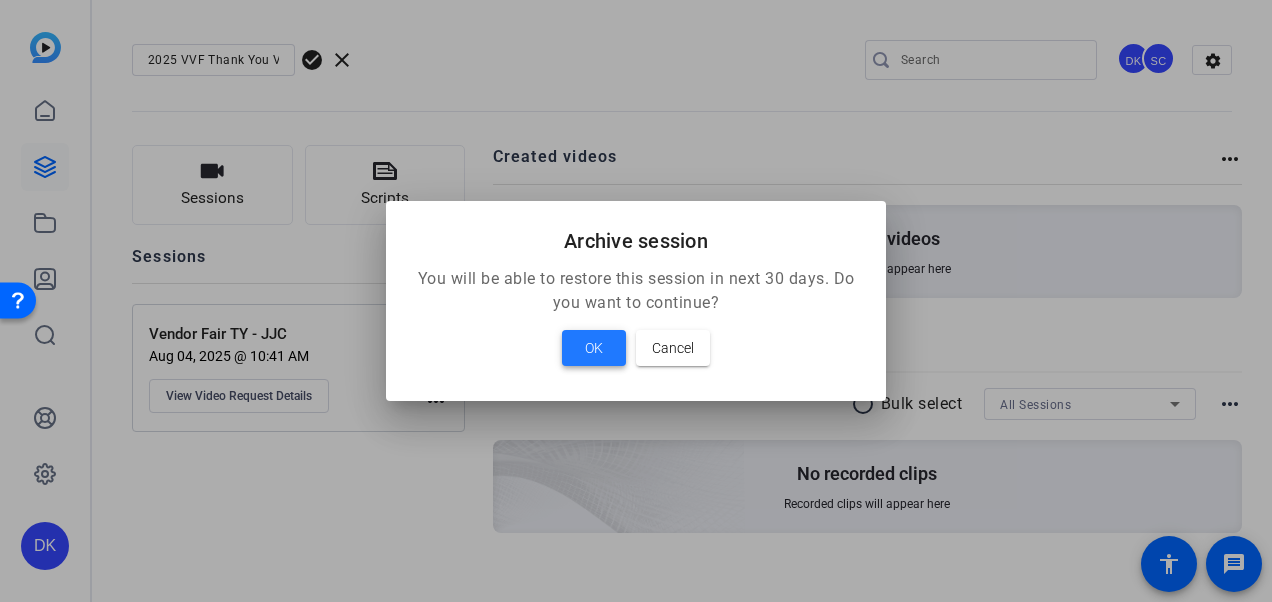 click at bounding box center [594, 348] 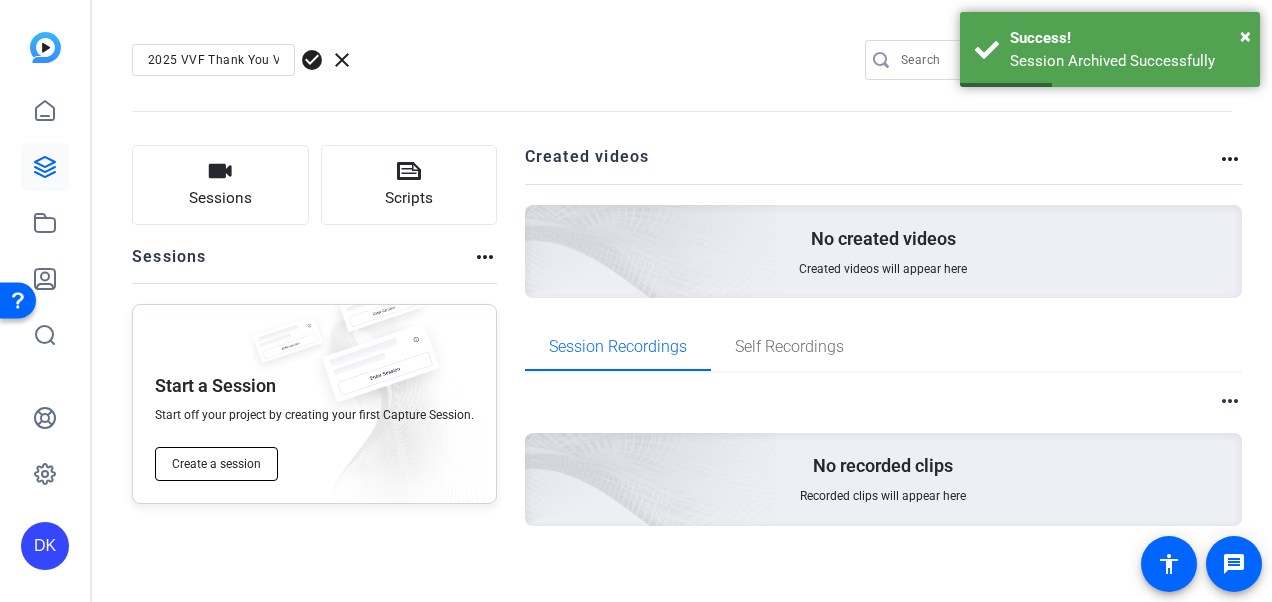 click on "Create a session" 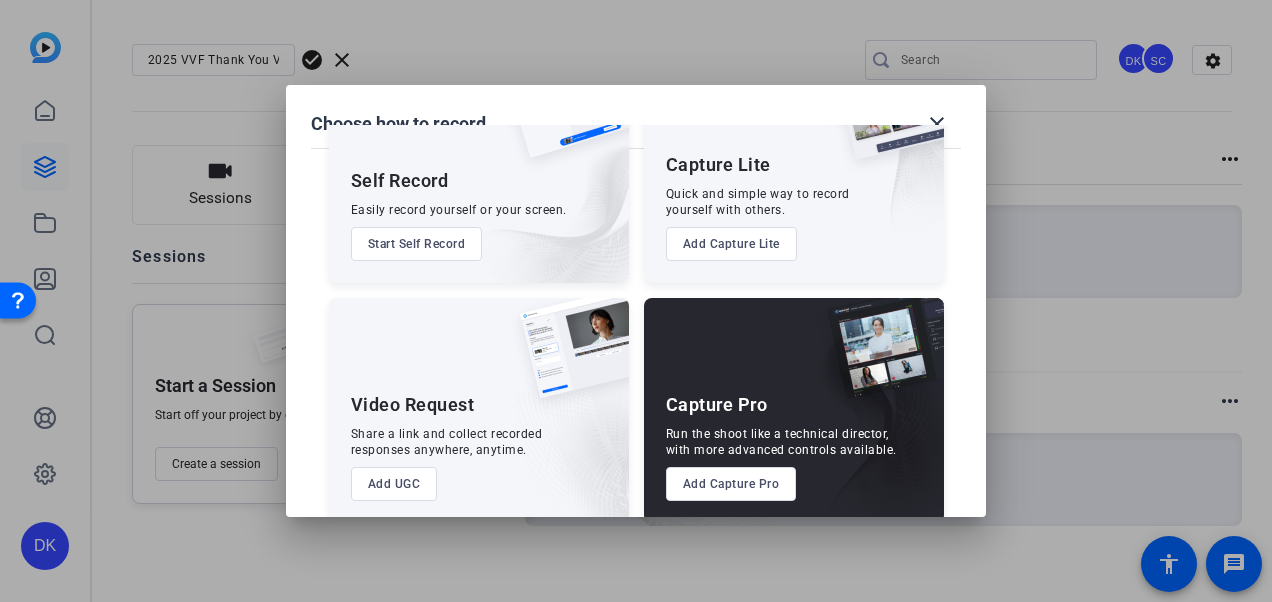 scroll, scrollTop: 134, scrollLeft: 0, axis: vertical 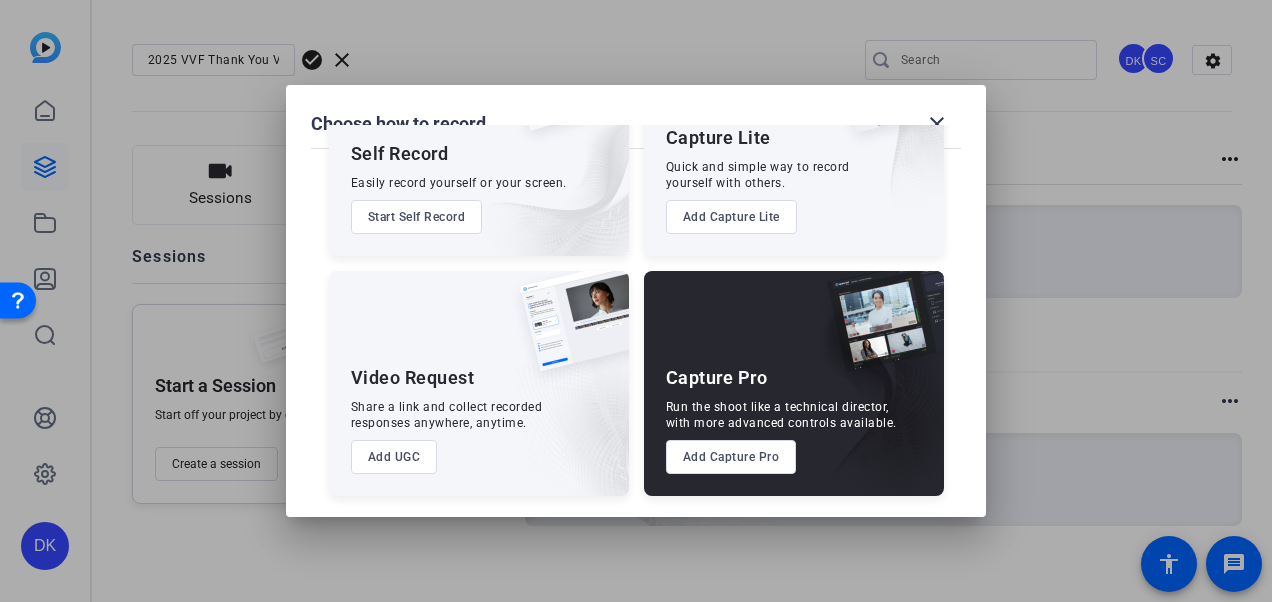 click on "Add UGC" at bounding box center [394, 457] 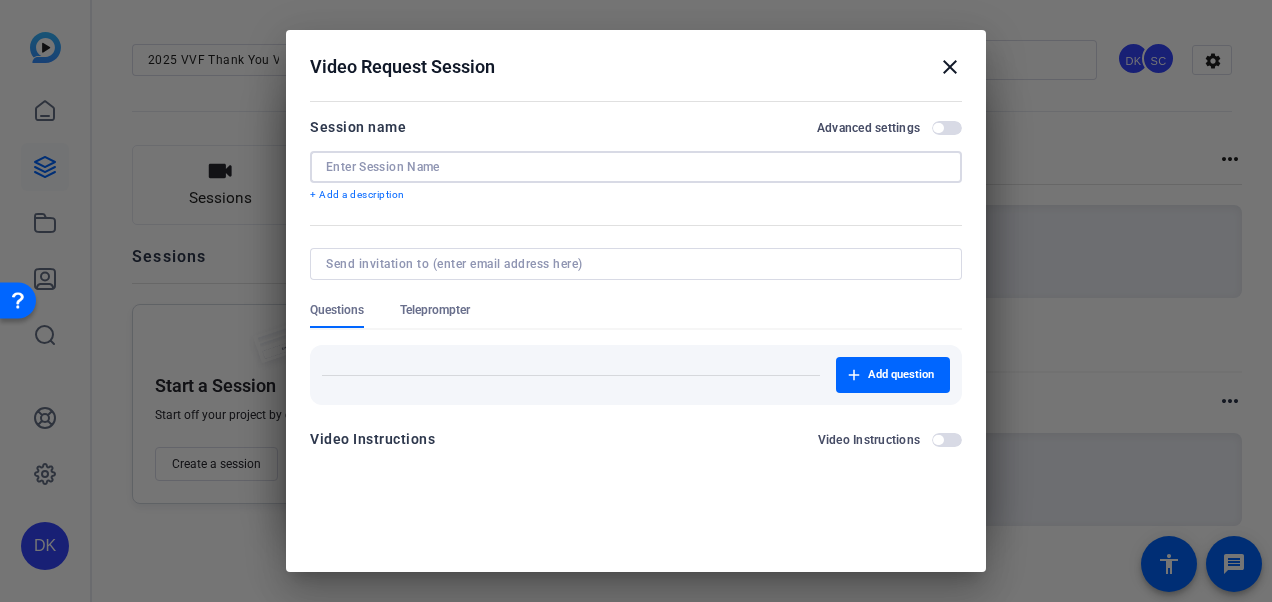 click at bounding box center (636, 167) 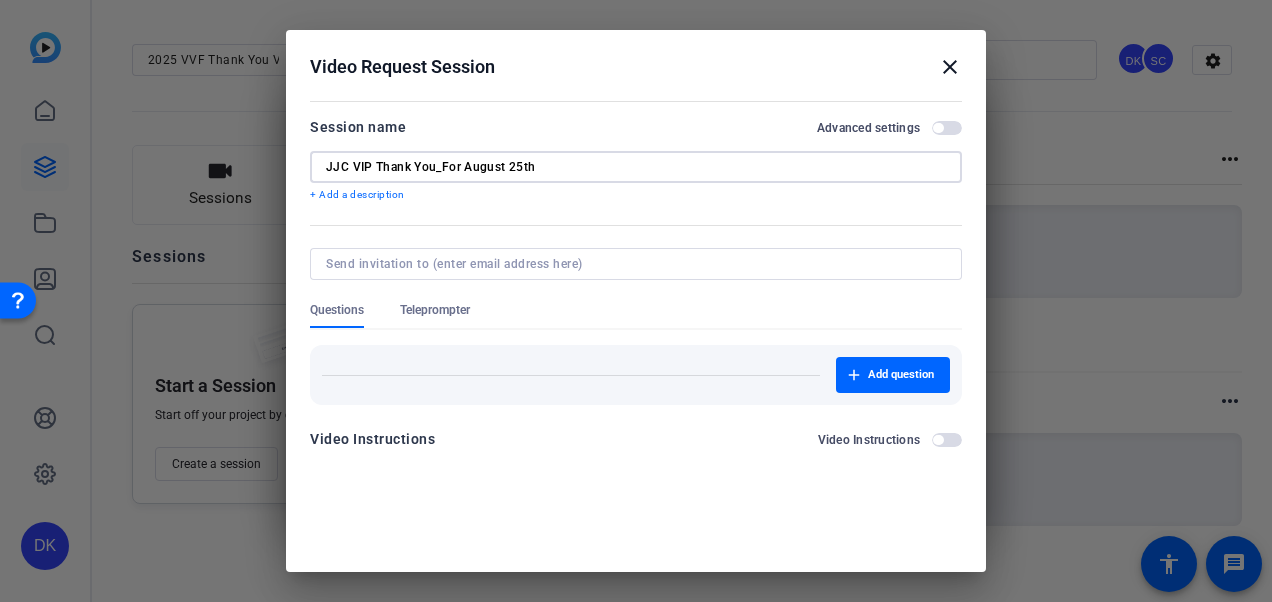 click on "JJC VIP Thank You_For August 25th" at bounding box center (636, 167) 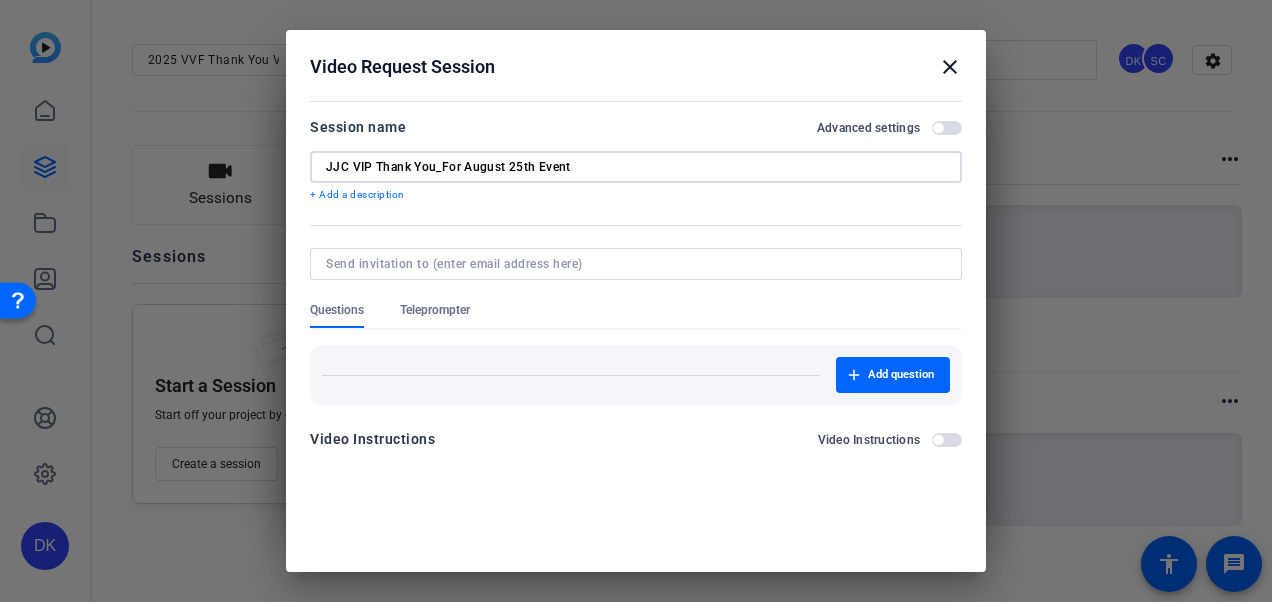 drag, startPoint x: 371, startPoint y: 166, endPoint x: 356, endPoint y: 165, distance: 15.033297 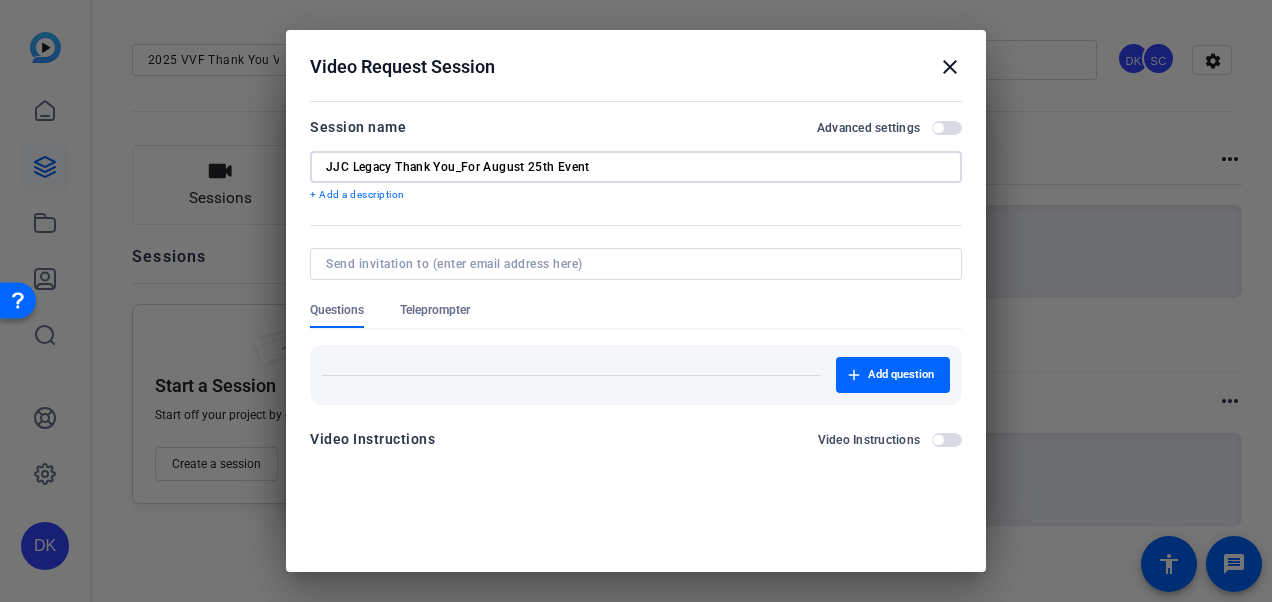 click on "JJC Legacy Thank You_For August 25th Event" at bounding box center (636, 167) 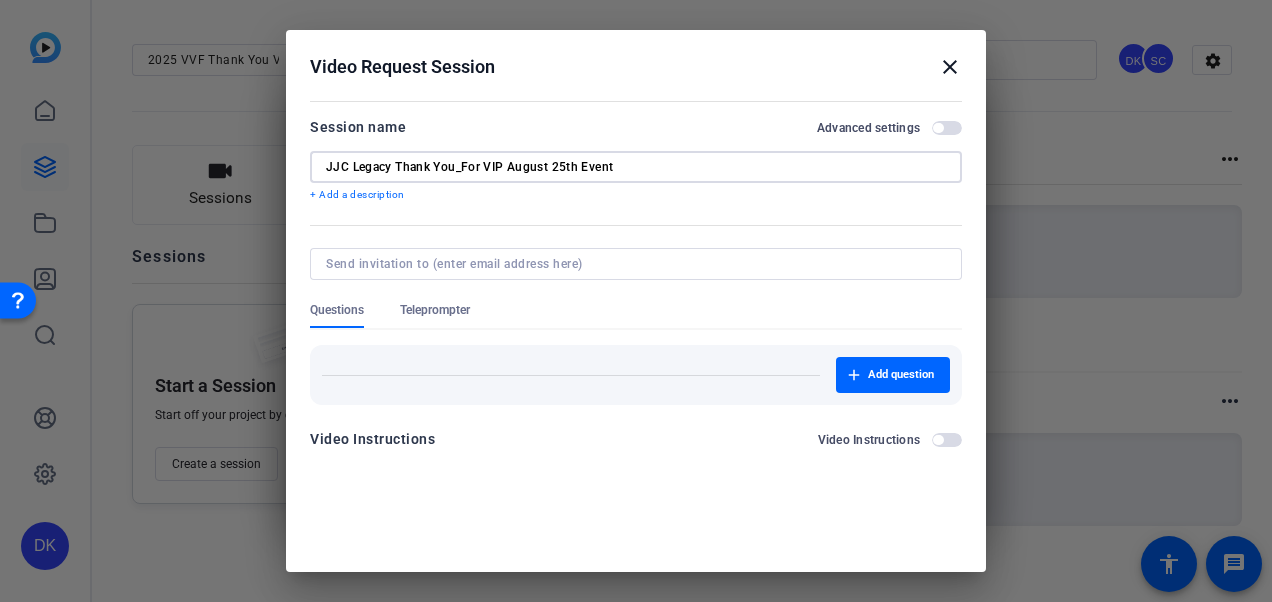 type on "JJC Legacy Thank You_For VIP August 25th Event" 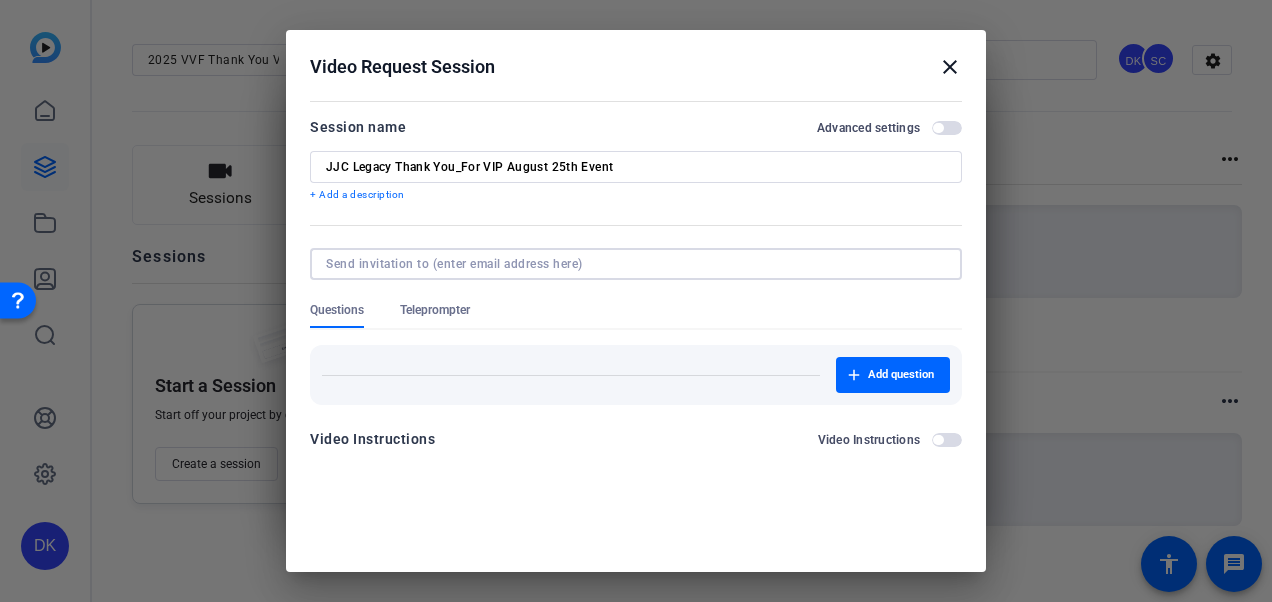 click at bounding box center [632, 264] 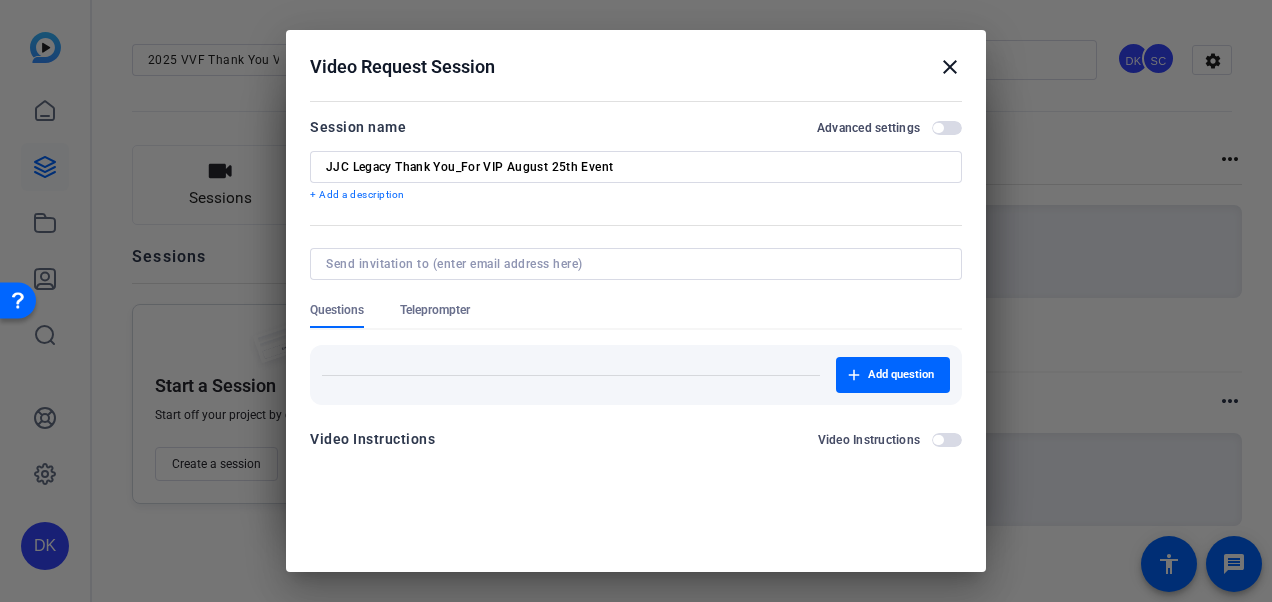 click on "Session name Advanced settings JJC Legacy Thank You_For VIP August 25th Event  + Add a description  Questions Teleprompter
Add question  Video Instructions Video Instructions" at bounding box center [636, 290] 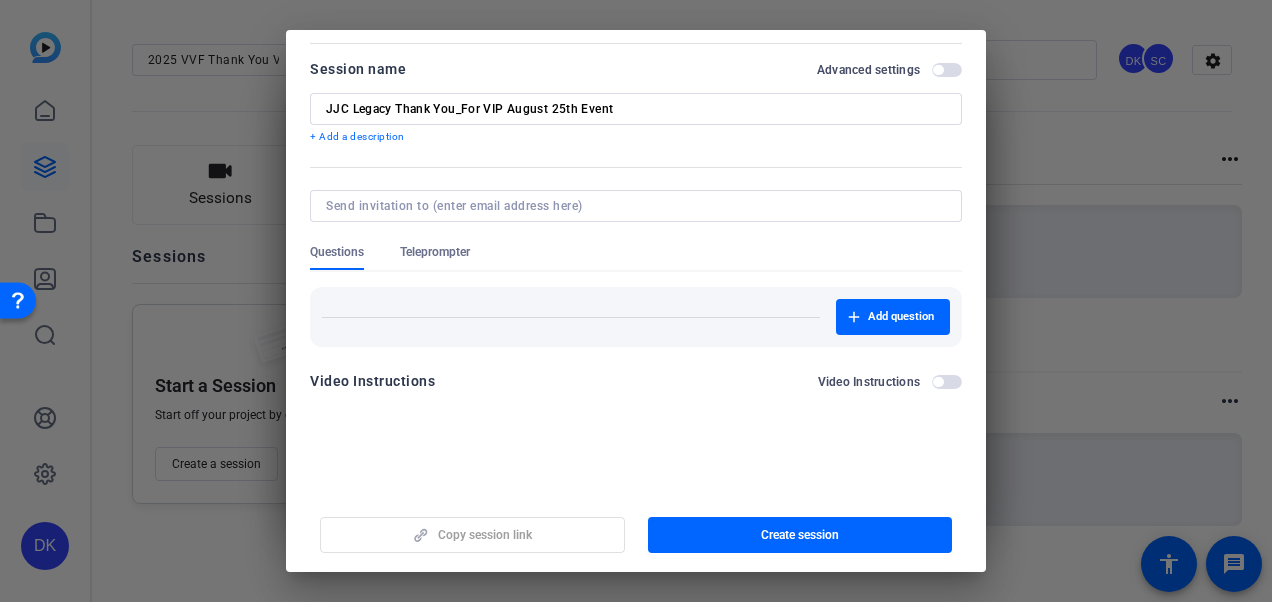 scroll, scrollTop: 55, scrollLeft: 0, axis: vertical 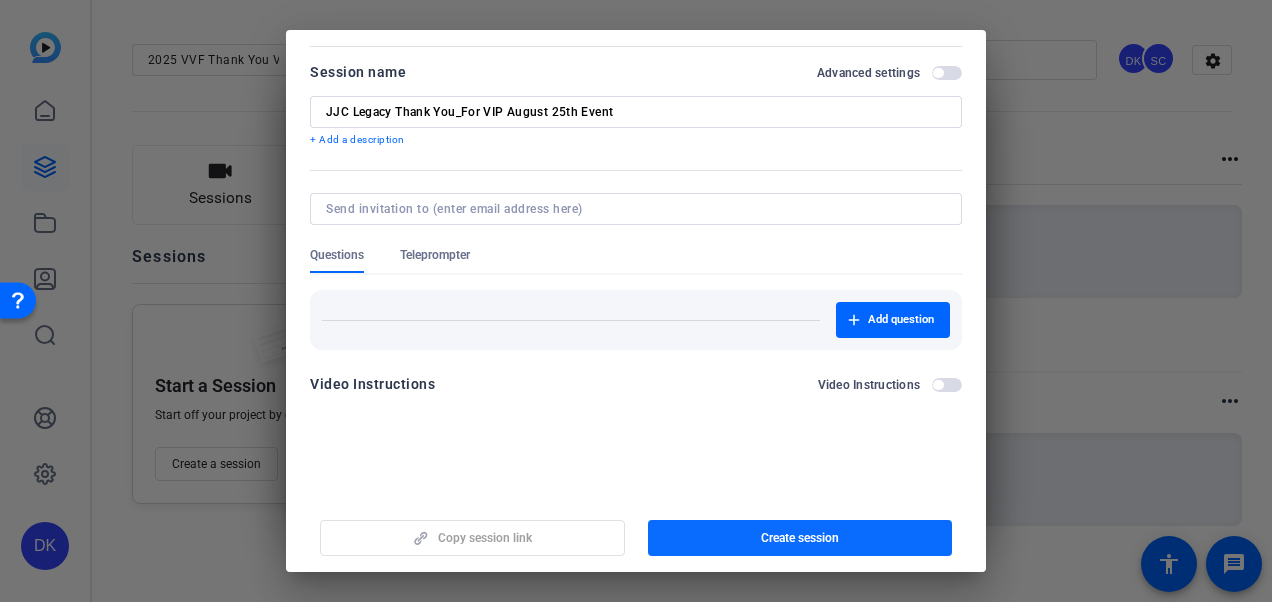 click at bounding box center [800, 538] 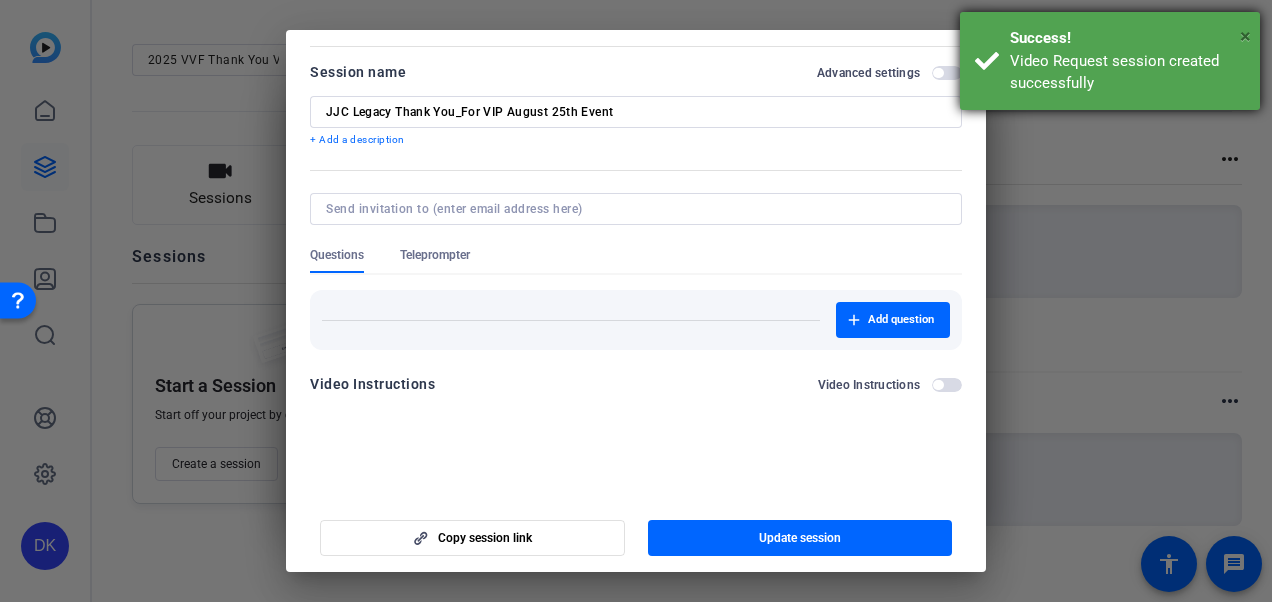 click on "×" at bounding box center [1245, 36] 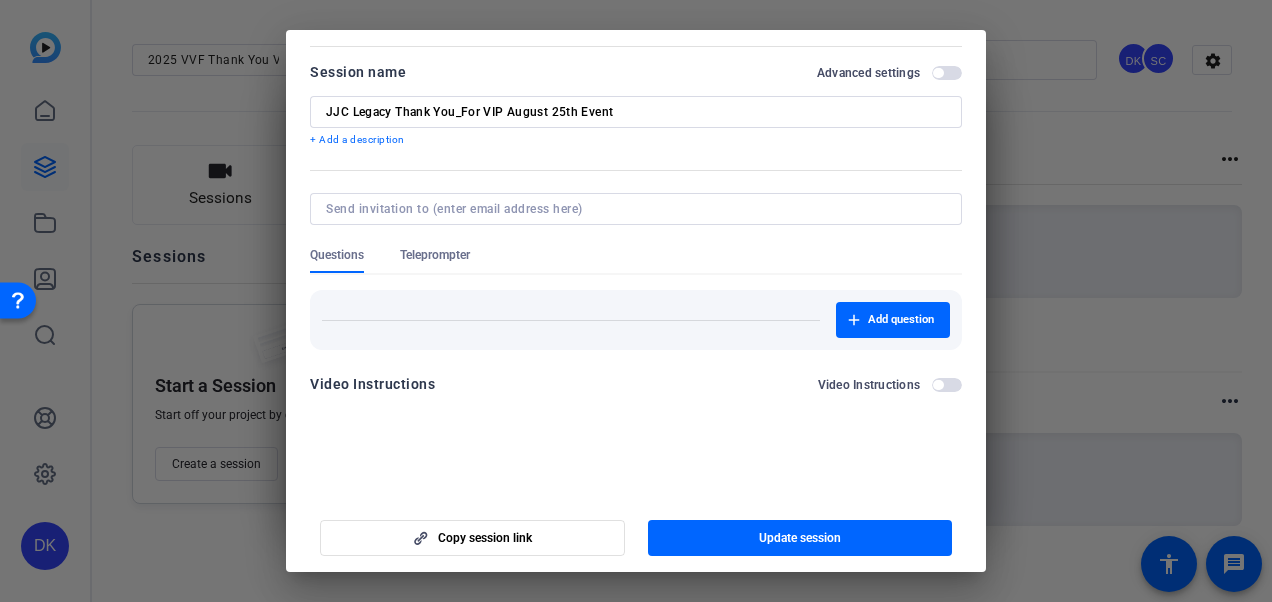 scroll, scrollTop: 58, scrollLeft: 0, axis: vertical 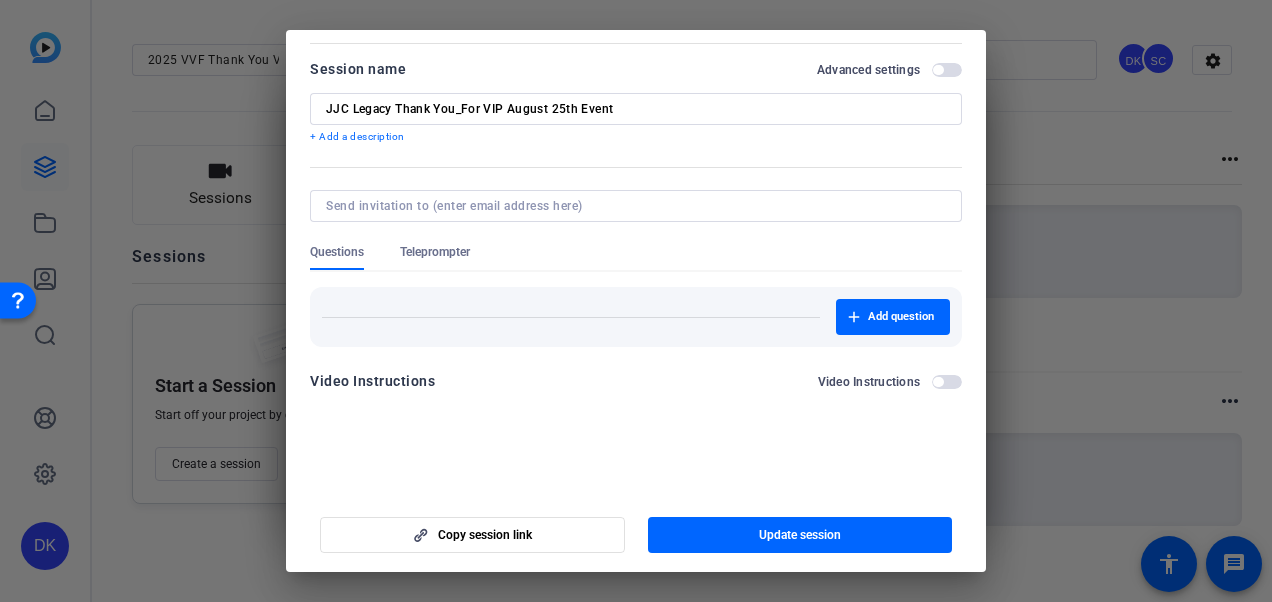 click at bounding box center (636, 301) 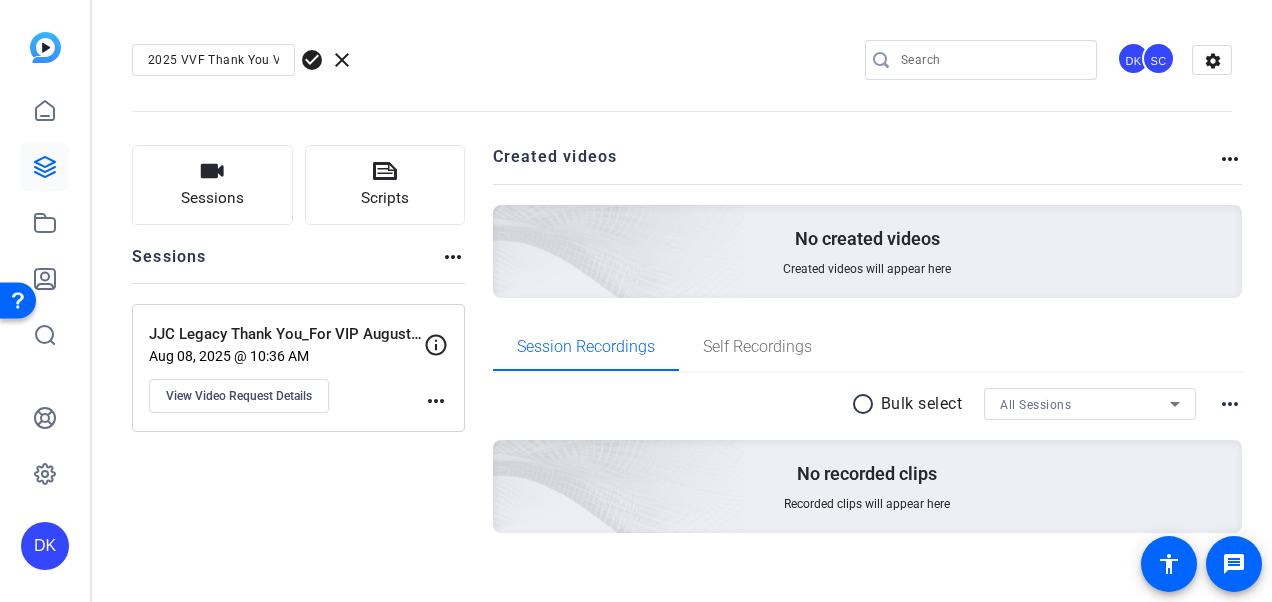click on "more_horiz" 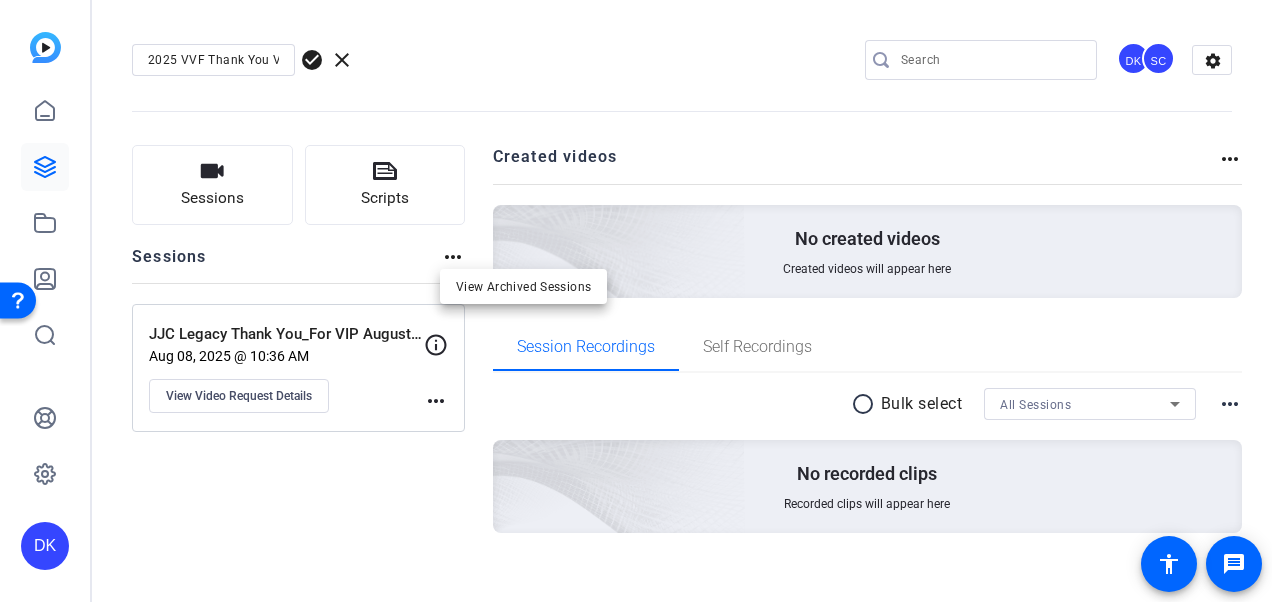 click at bounding box center [636, 301] 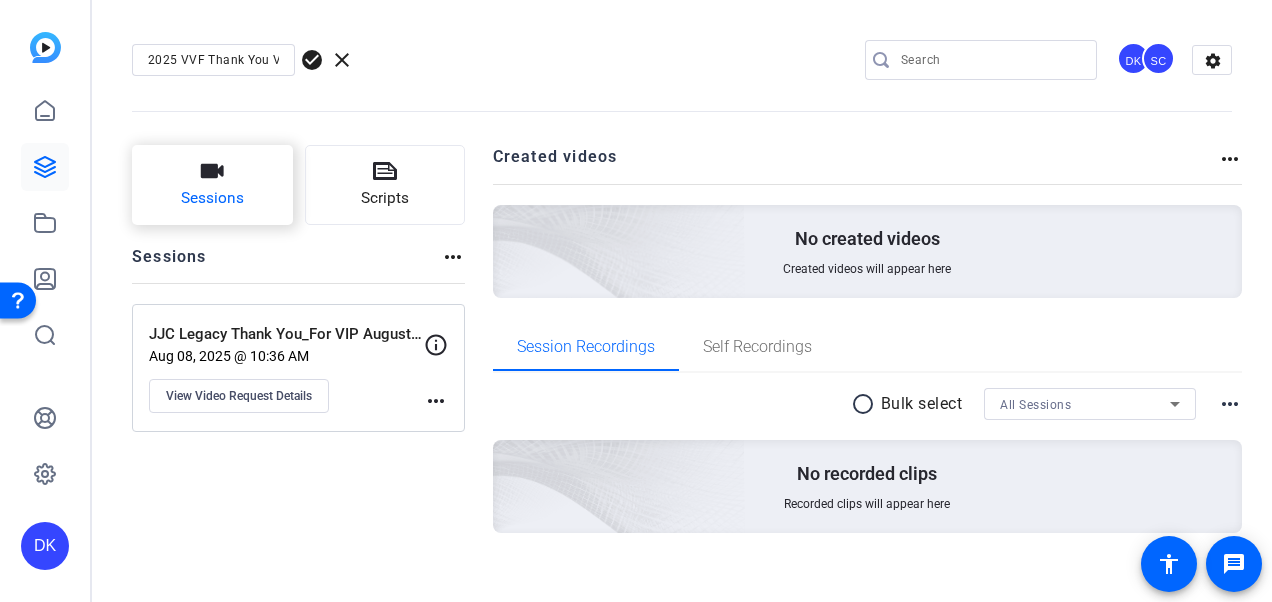 click on "Sessions" 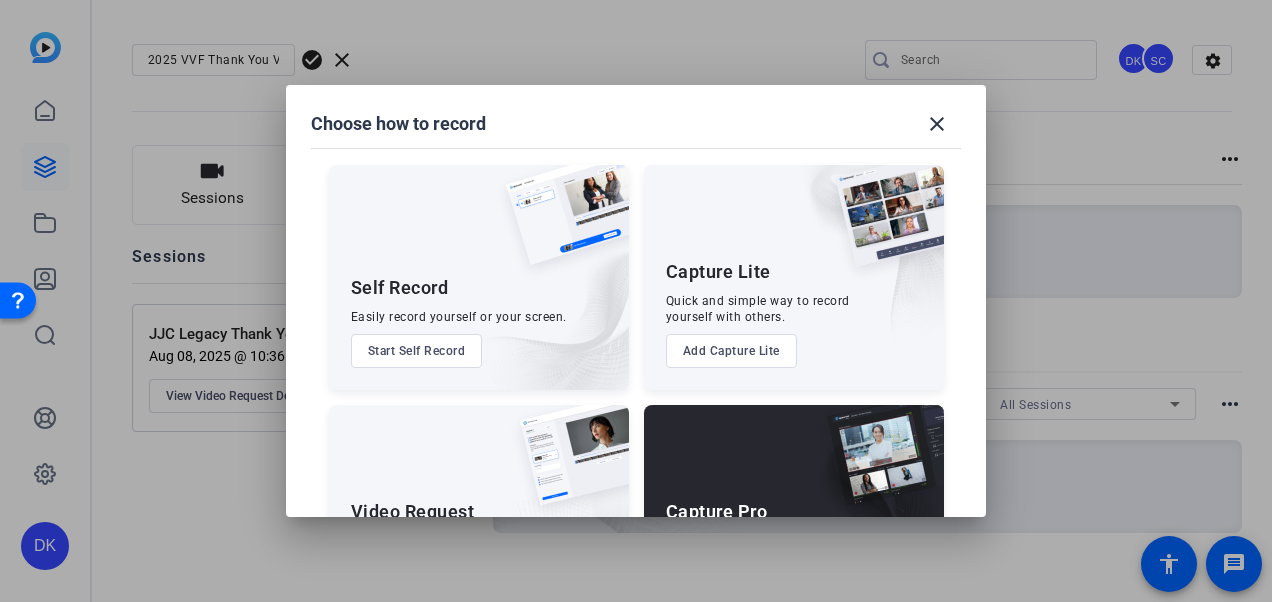 scroll, scrollTop: 134, scrollLeft: 0, axis: vertical 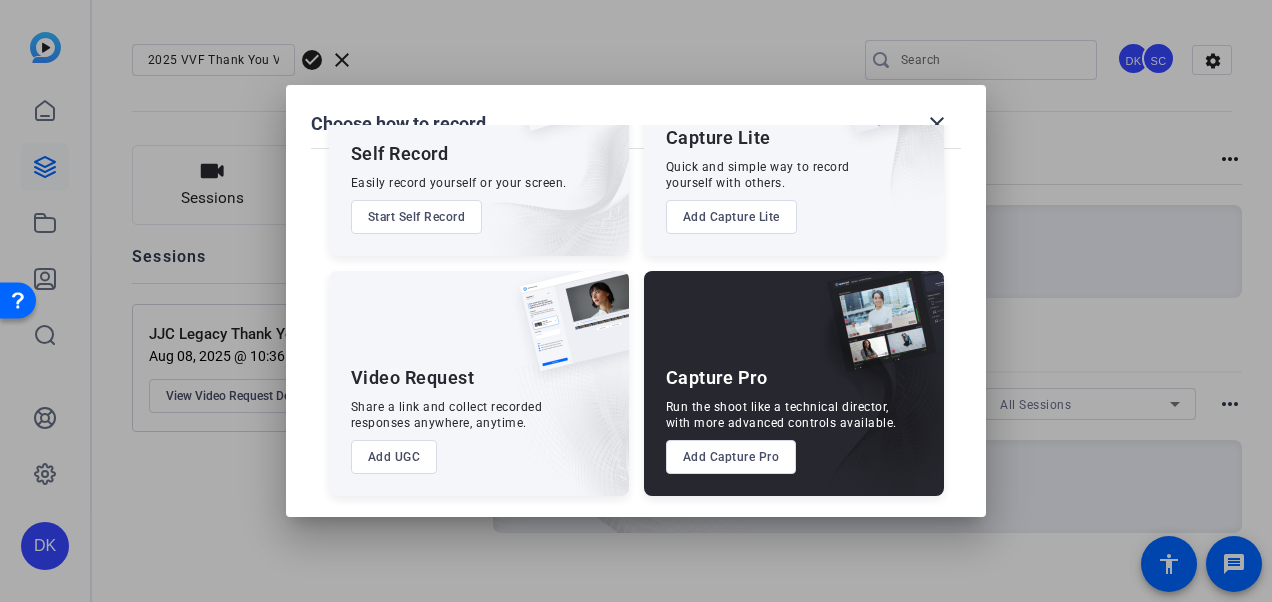 click on "Add UGC" at bounding box center [394, 457] 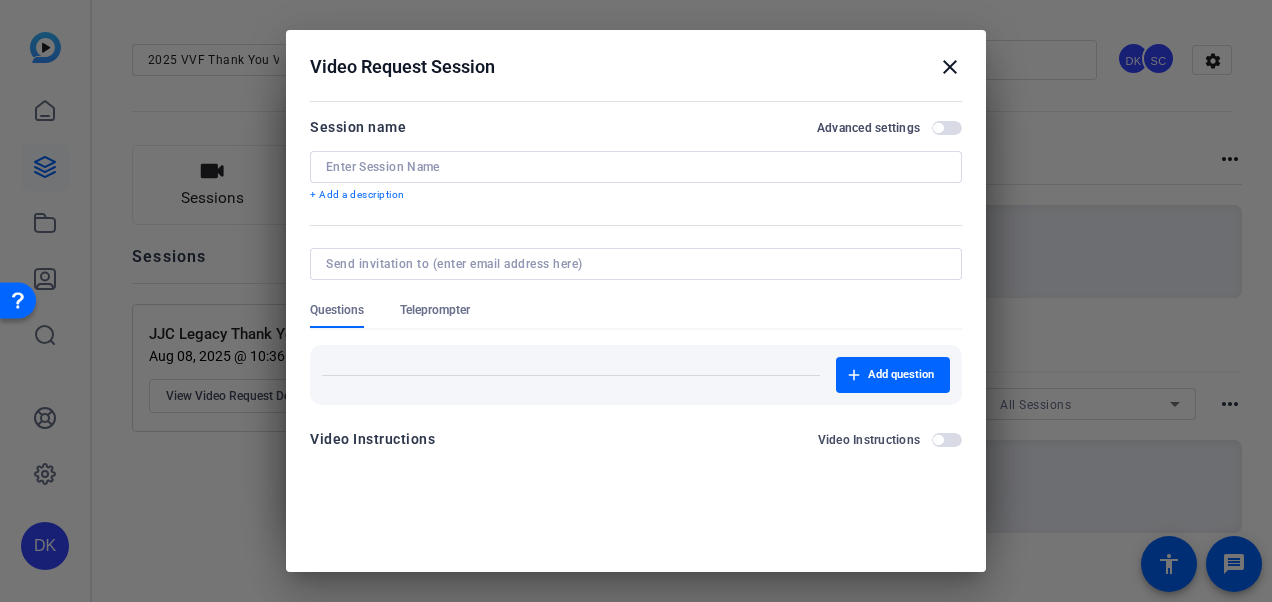 click at bounding box center [636, 167] 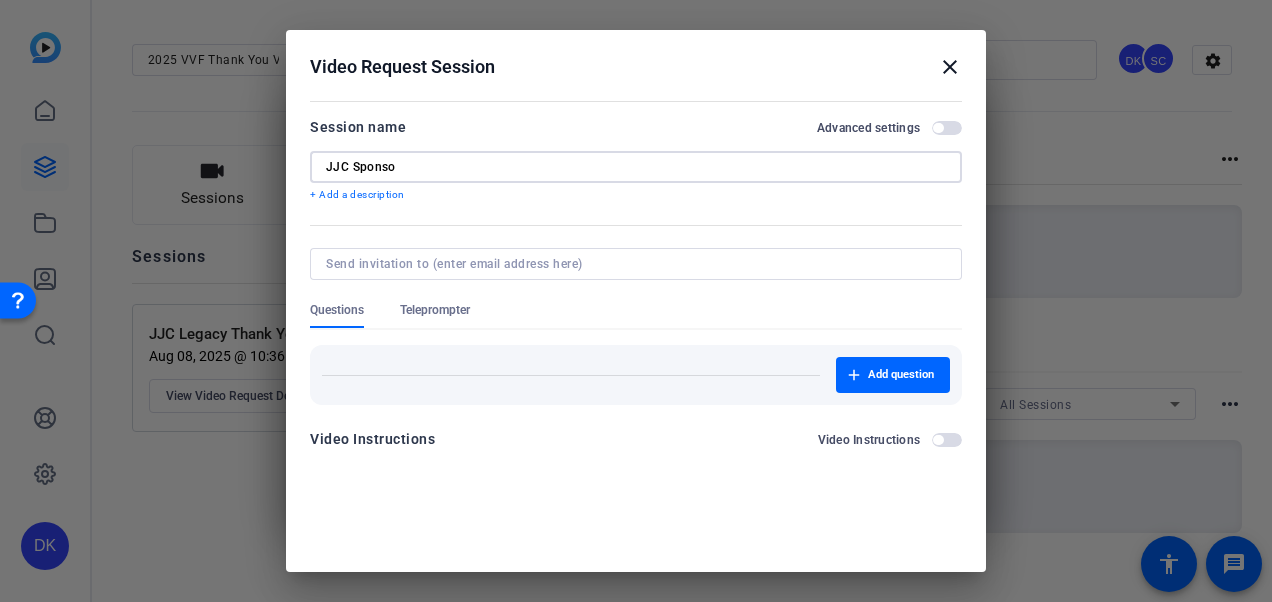 type on "JJC Sponso" 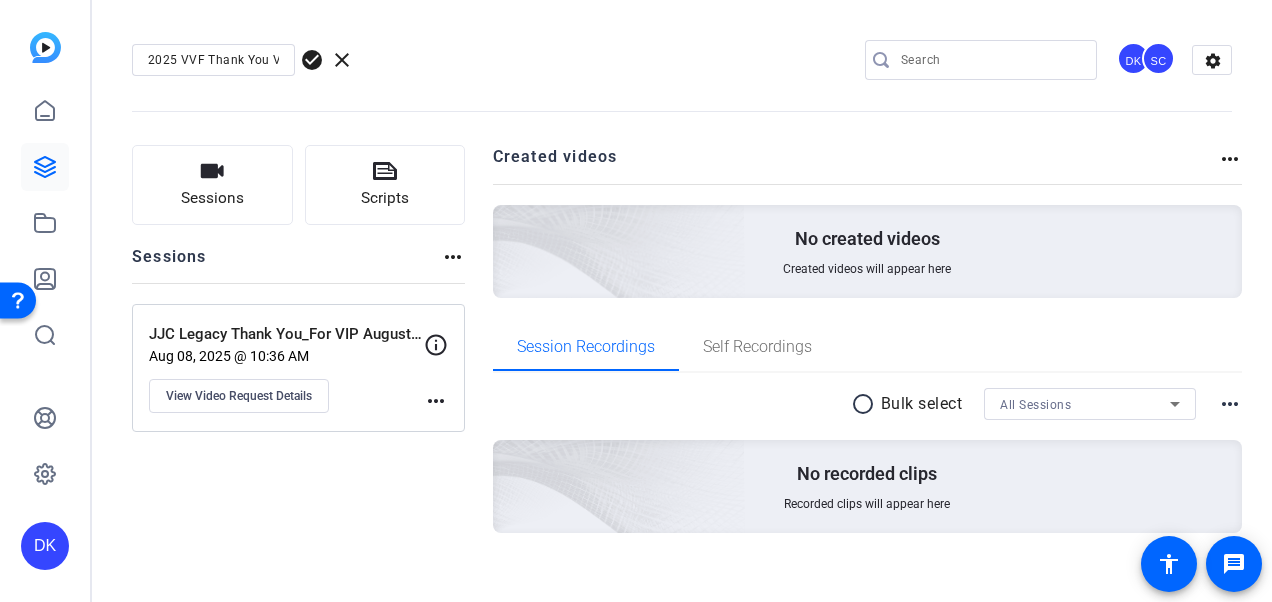 click on "more_horiz" 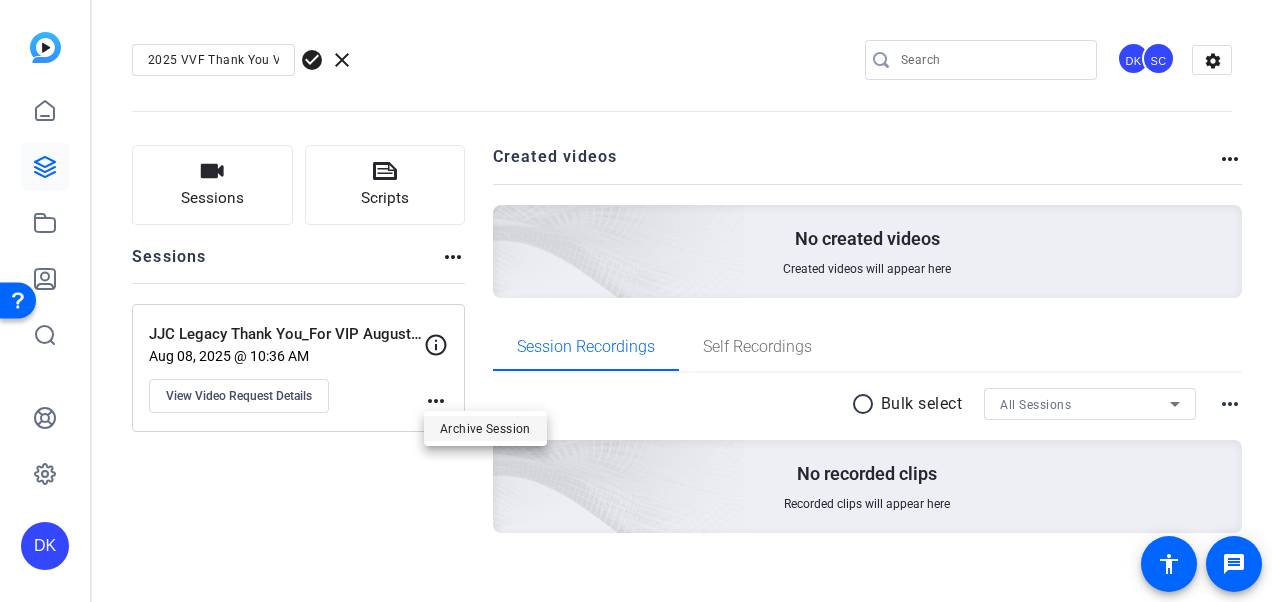 click on "Archive Session" at bounding box center (485, 429) 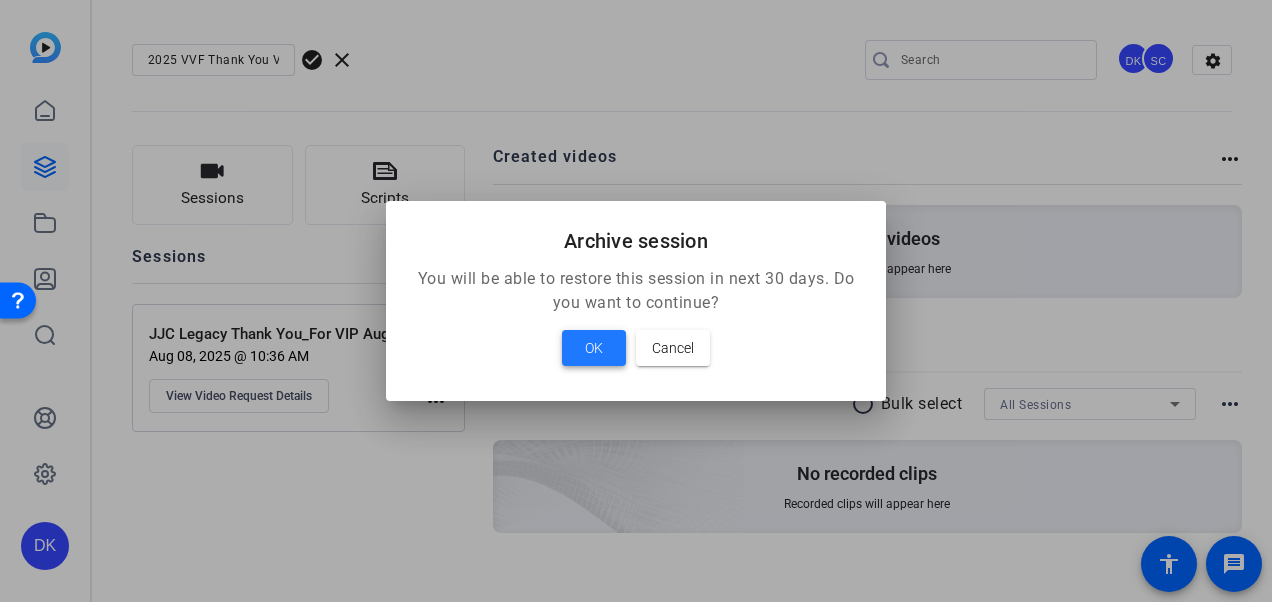 click on "OK" at bounding box center [594, 348] 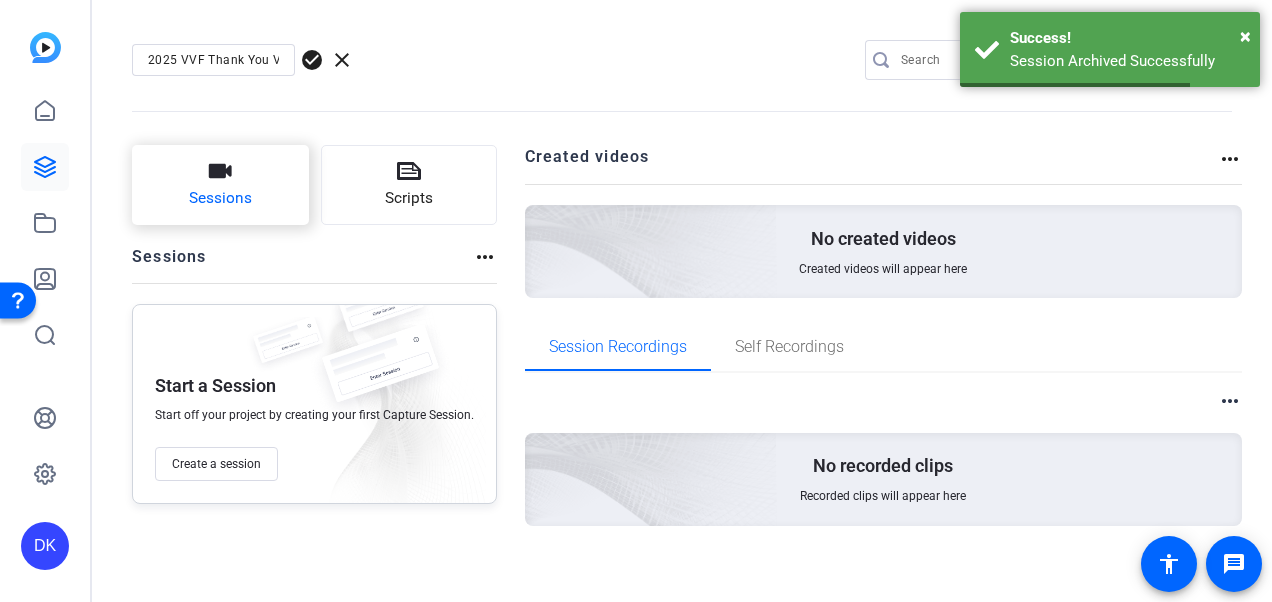 click 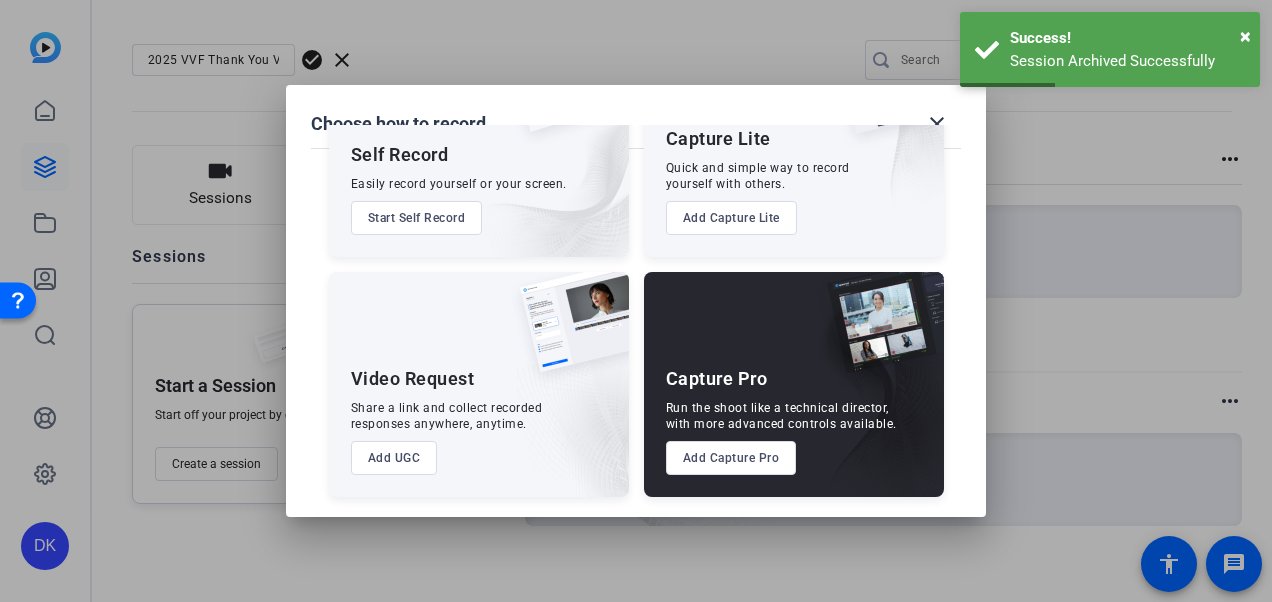 scroll, scrollTop: 134, scrollLeft: 0, axis: vertical 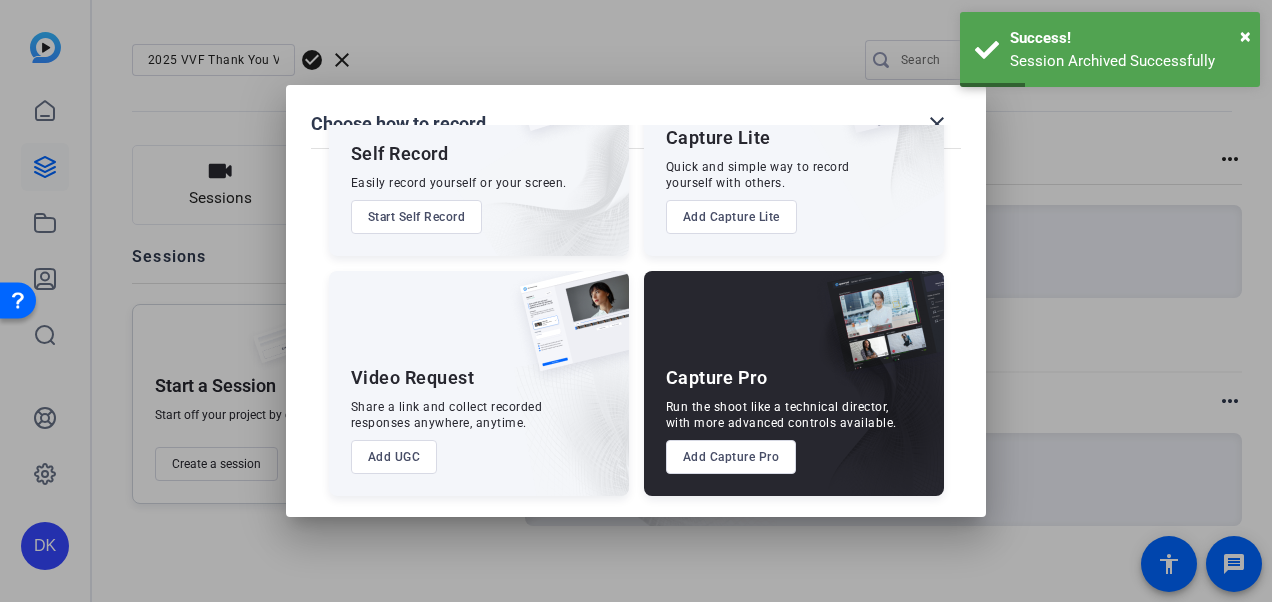 click on "Add UGC" at bounding box center [394, 457] 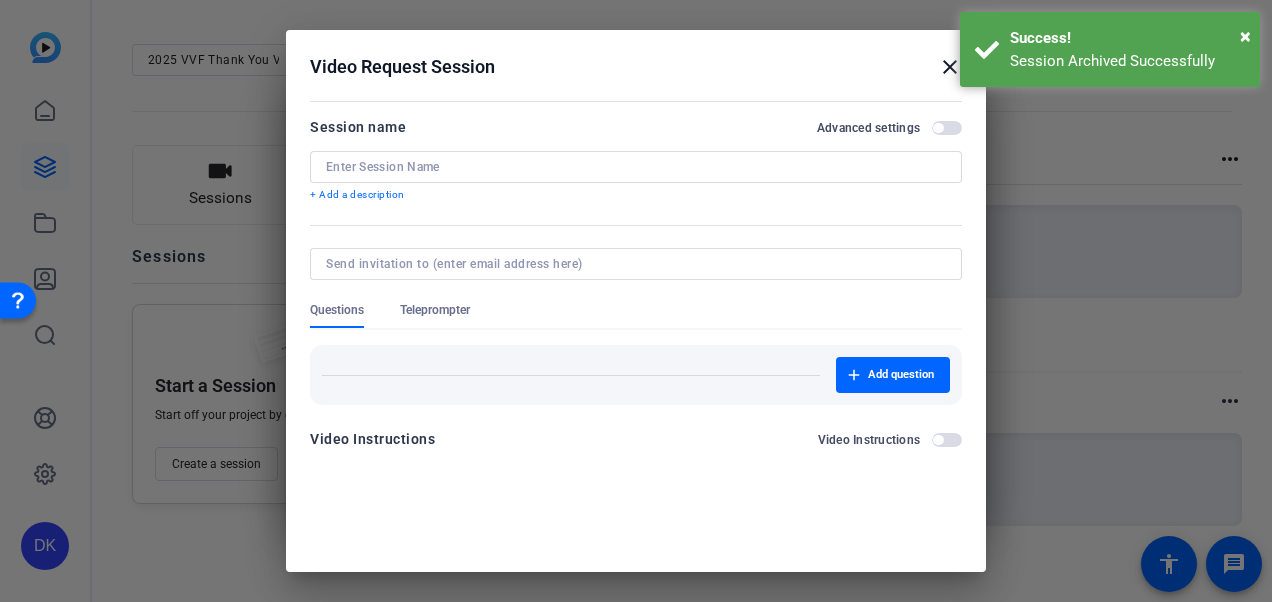click at bounding box center [636, 167] 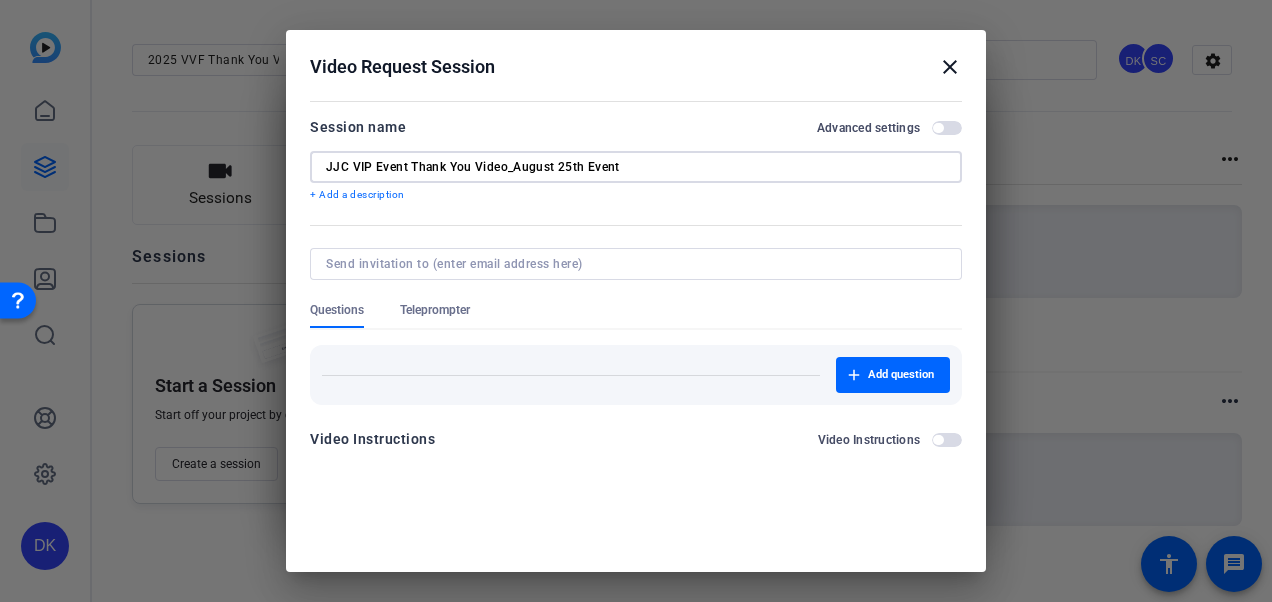click on "Session name Advanced settings JJC VIP Event Thank You Video_August 25th Event  + Add a description  Questions Teleprompter
Add question  Video Instructions Video Instructions" at bounding box center (636, 289) 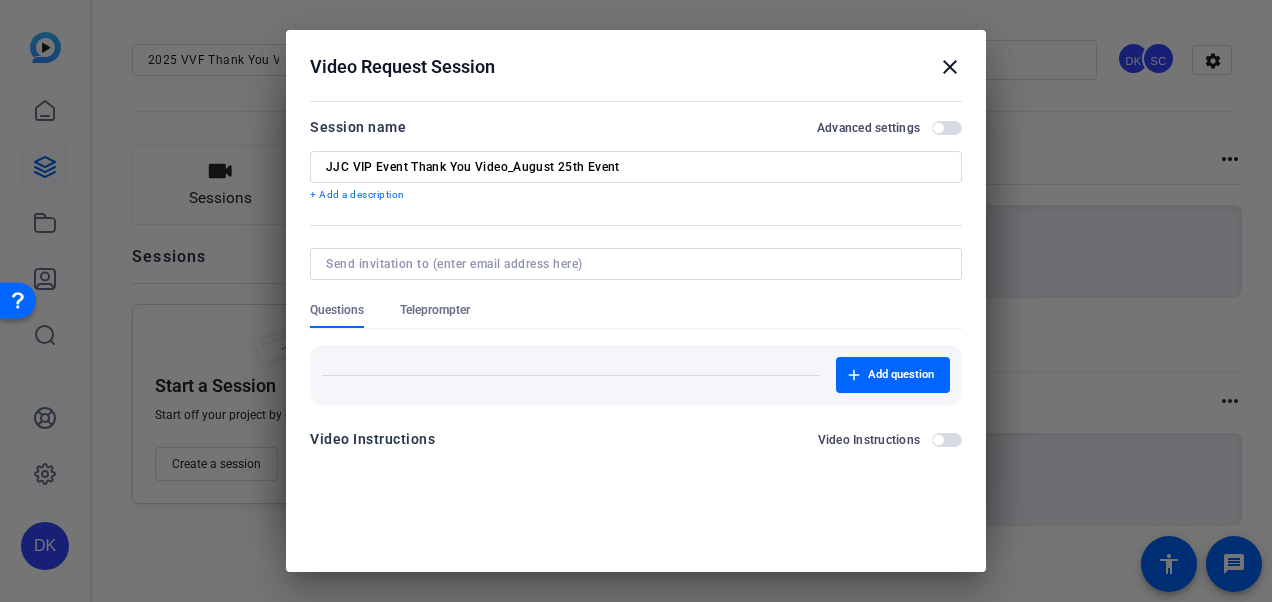 click on "JJC VIP Event Thank You Video_August 25th Event" at bounding box center (636, 167) 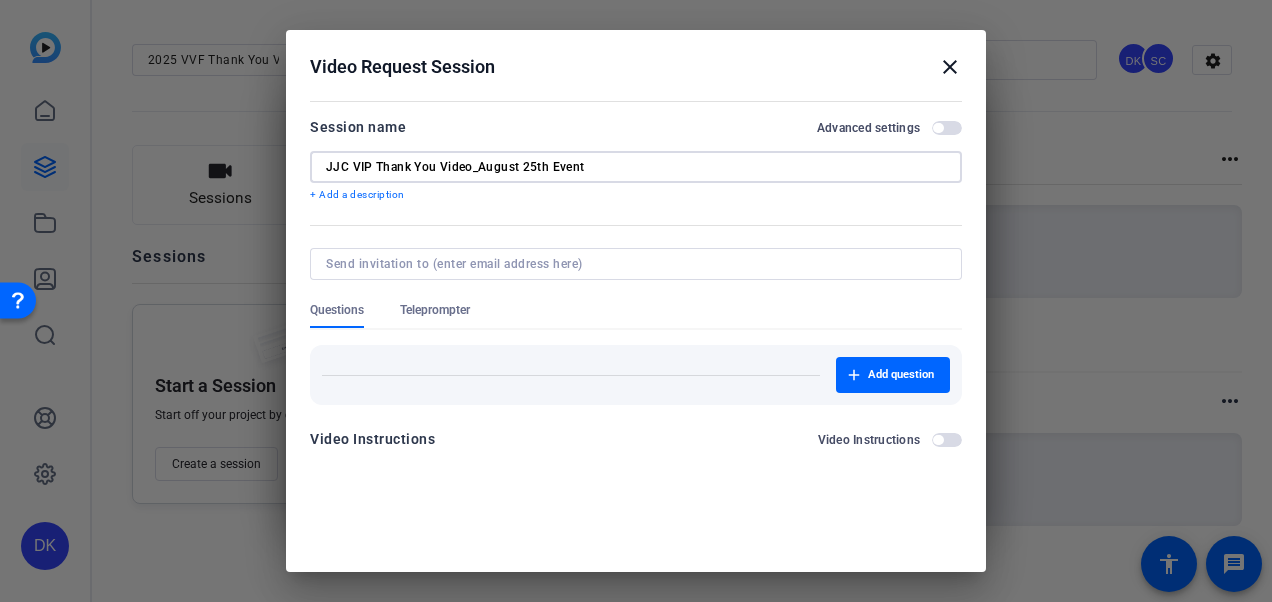 click on "JJC VIP Thank You Video_August 25th Event" at bounding box center (636, 167) 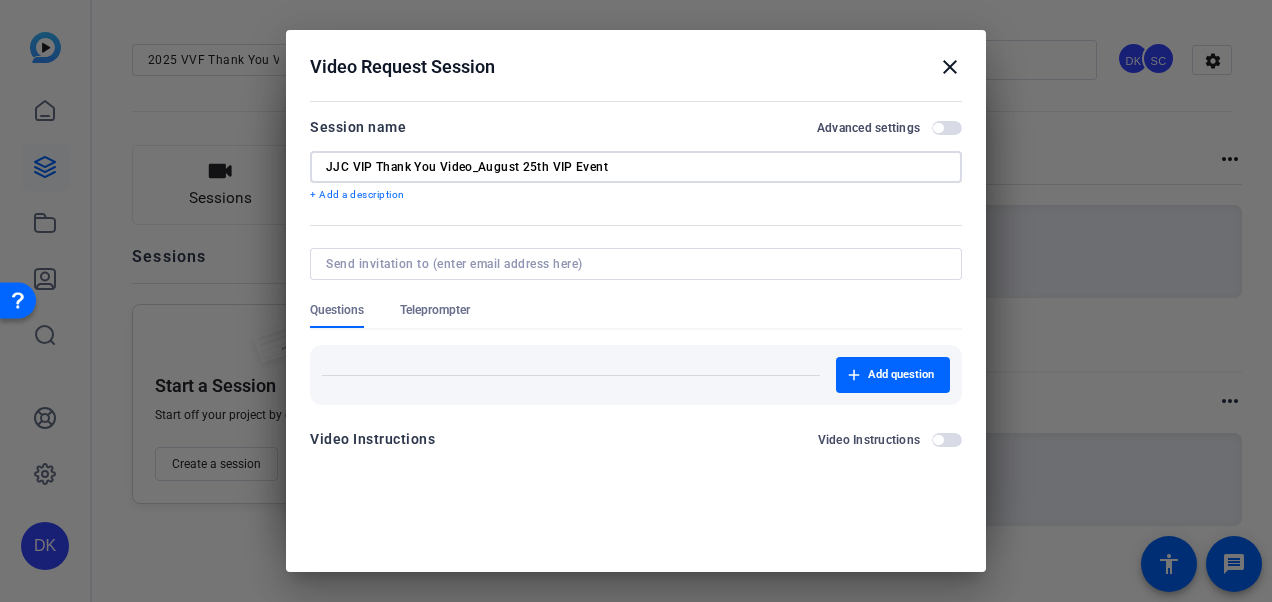 drag, startPoint x: 374, startPoint y: 164, endPoint x: 350, endPoint y: 166, distance: 24.083189 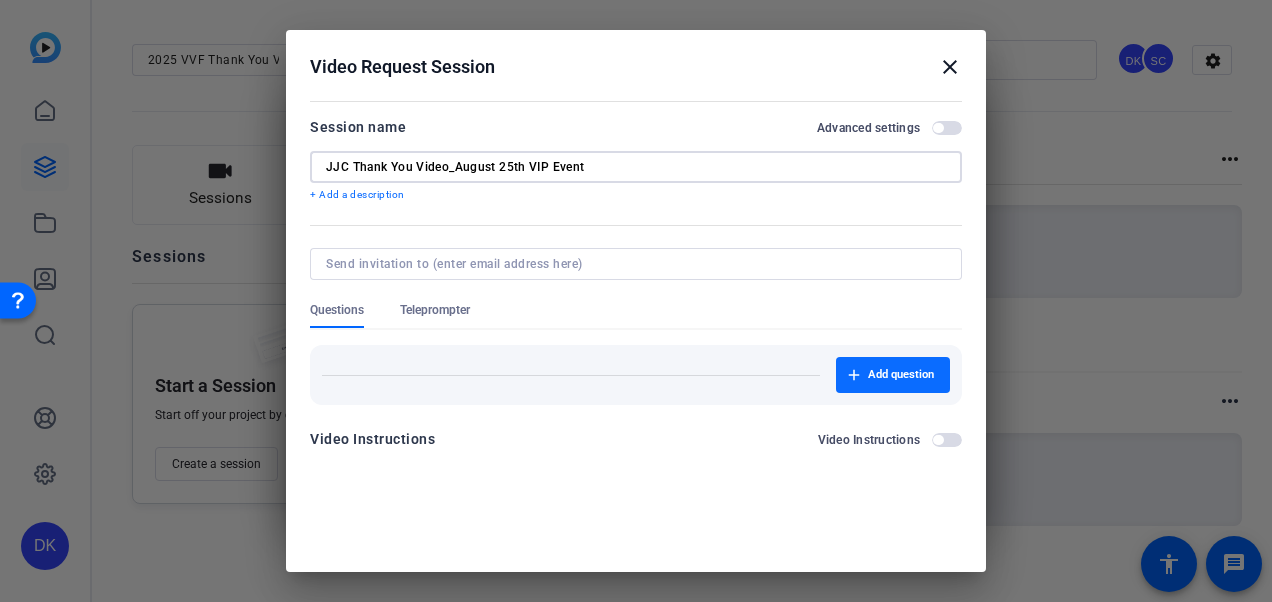 scroll, scrollTop: 58, scrollLeft: 0, axis: vertical 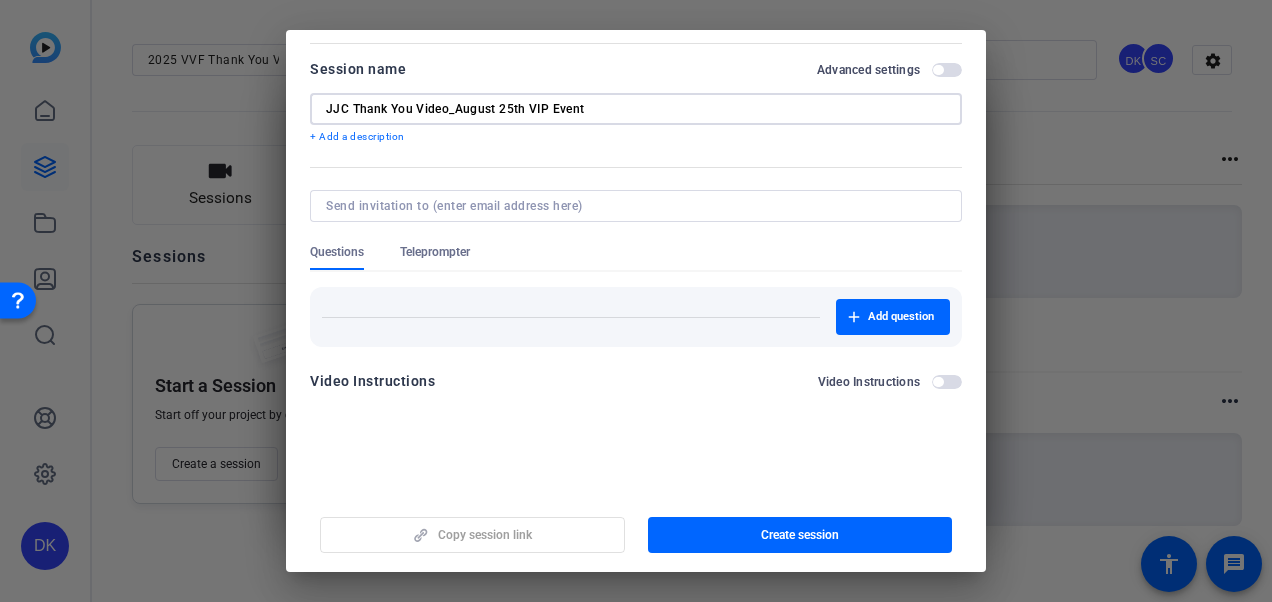 type on "JJC Thank You Video_August 25th VIP Event" 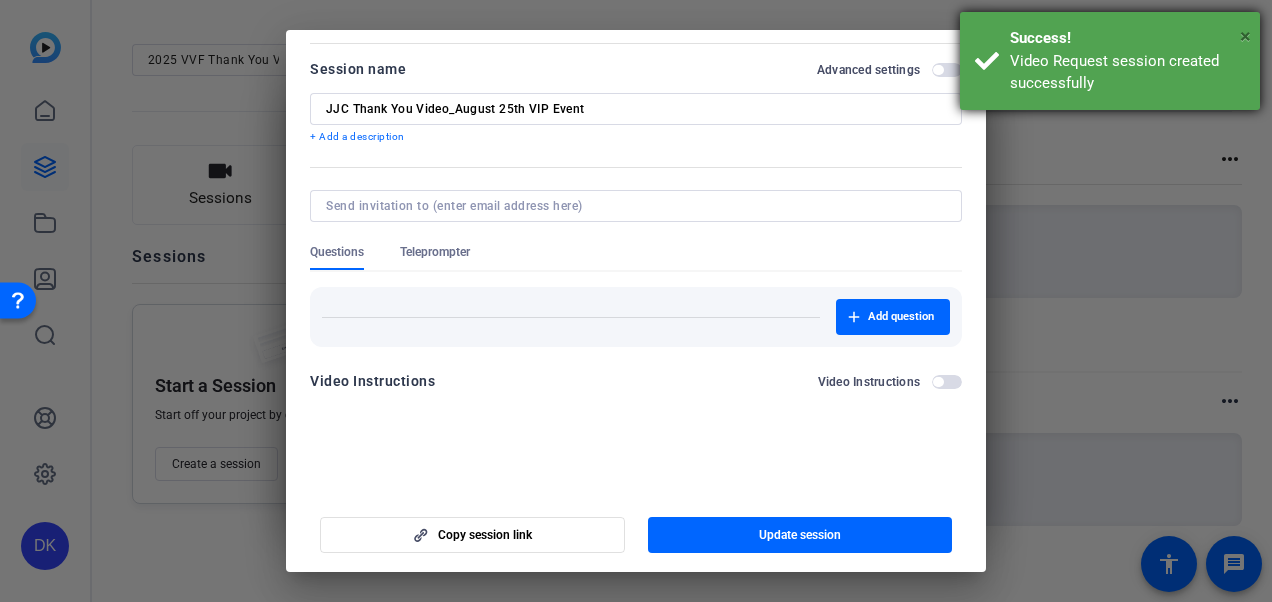 click on "×" at bounding box center (1245, 36) 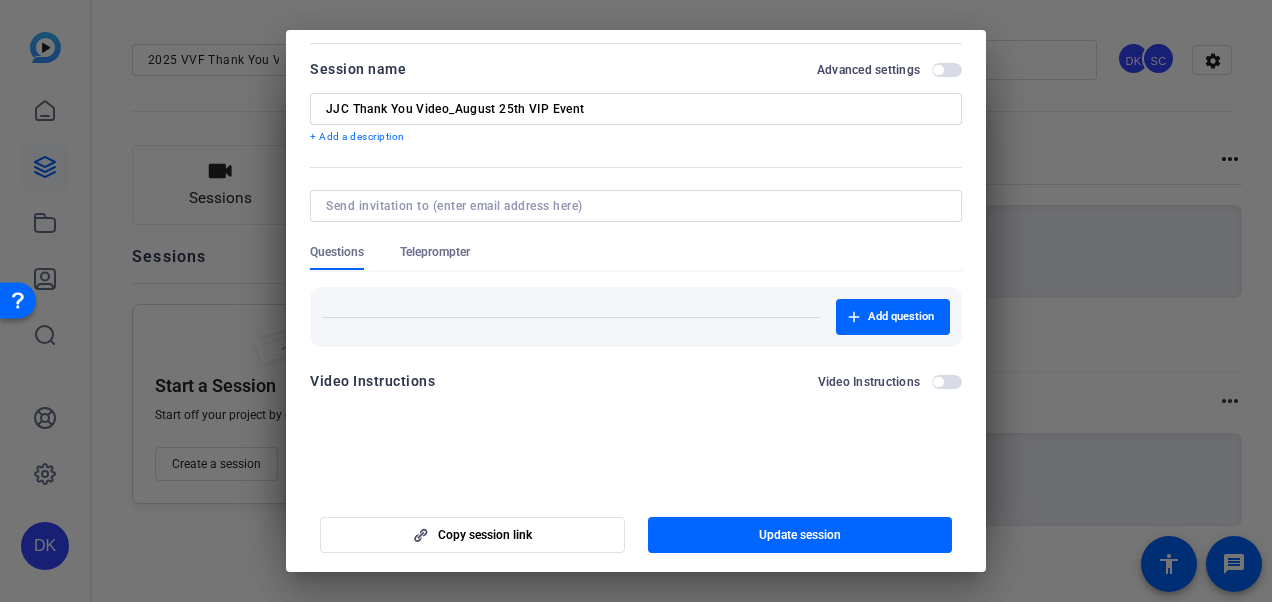 click at bounding box center (636, 301) 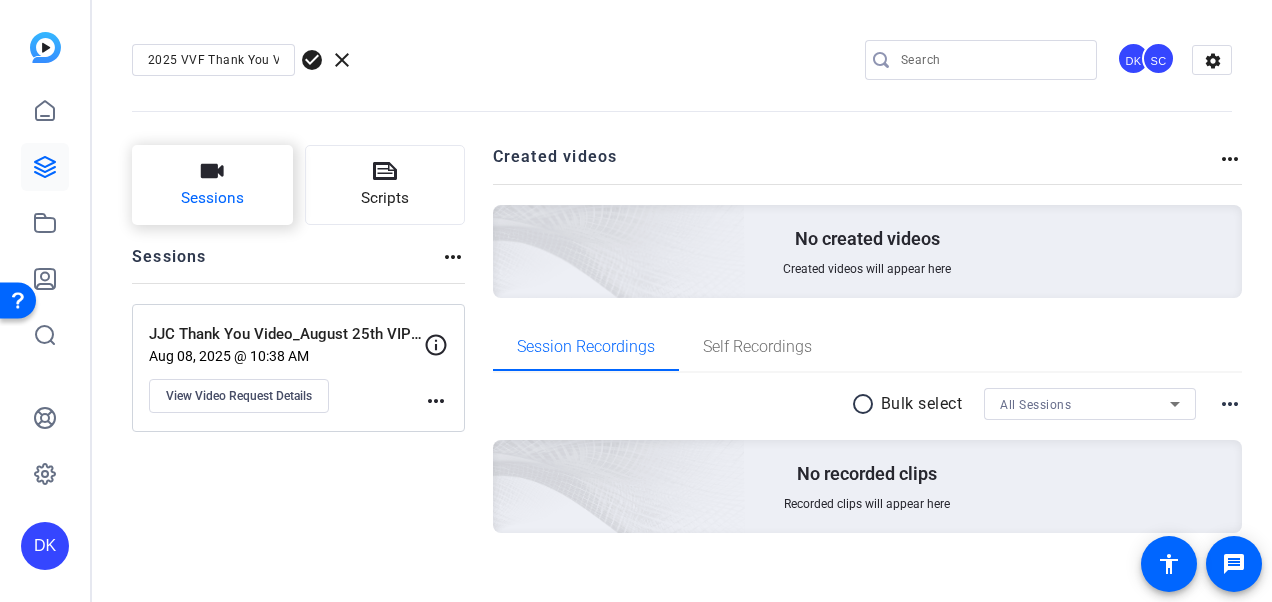 click on "Sessions" 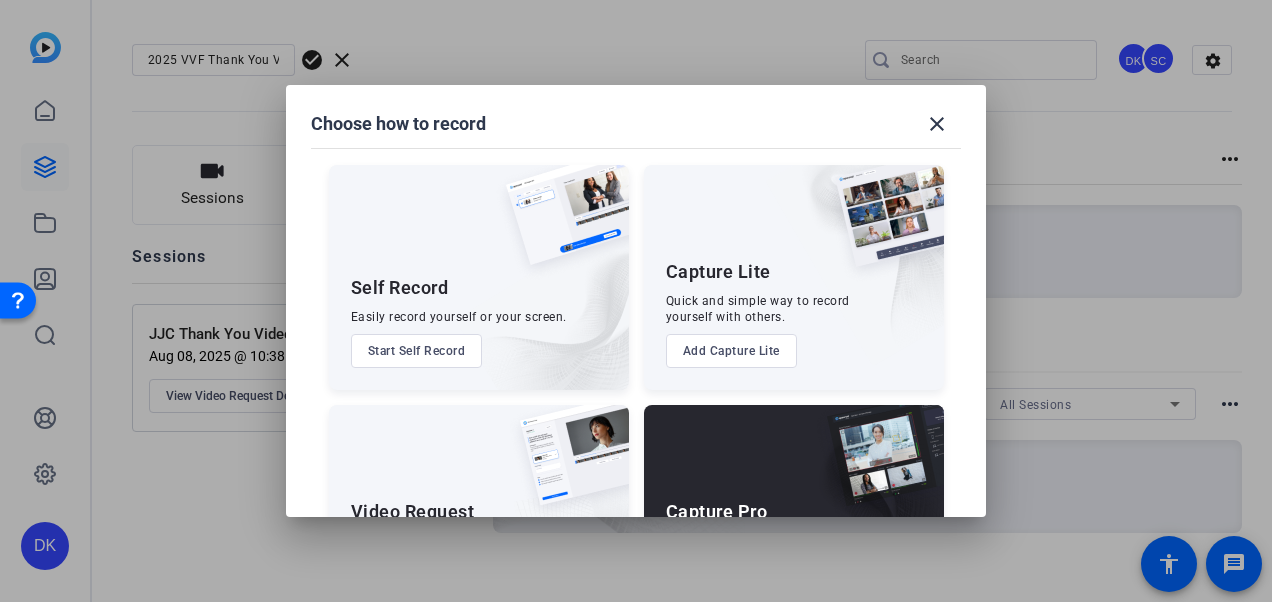 click on "Video Request Share a link and collect recorded  responses anywhere, anytime. Add UGC" at bounding box center [479, 517] 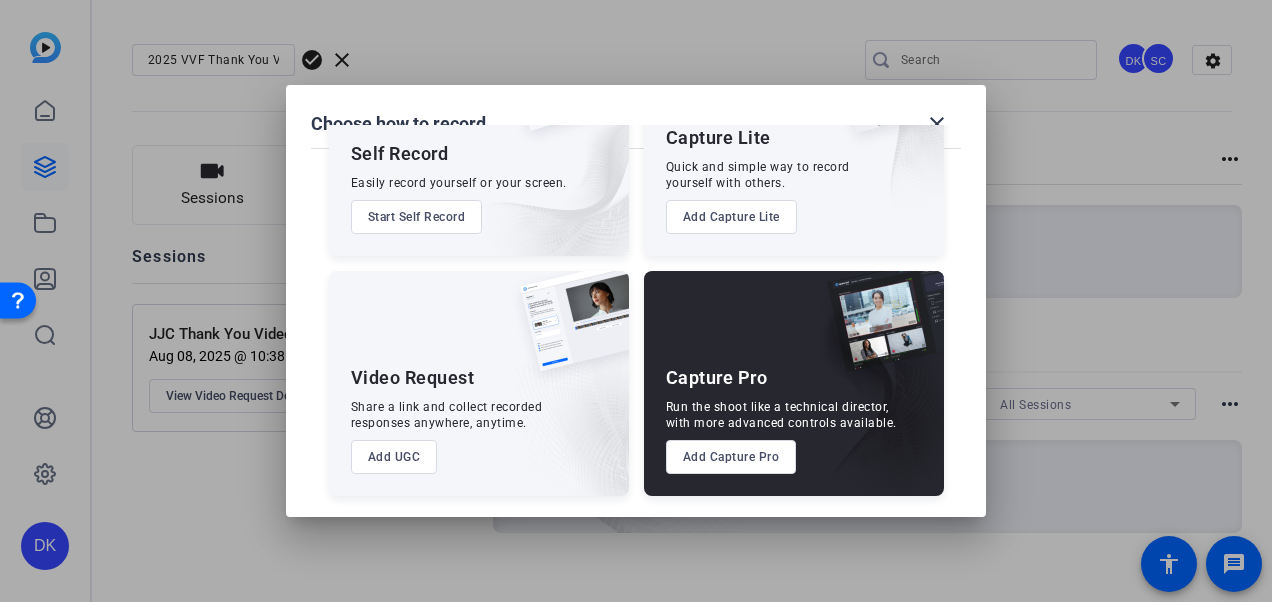 scroll, scrollTop: 133, scrollLeft: 0, axis: vertical 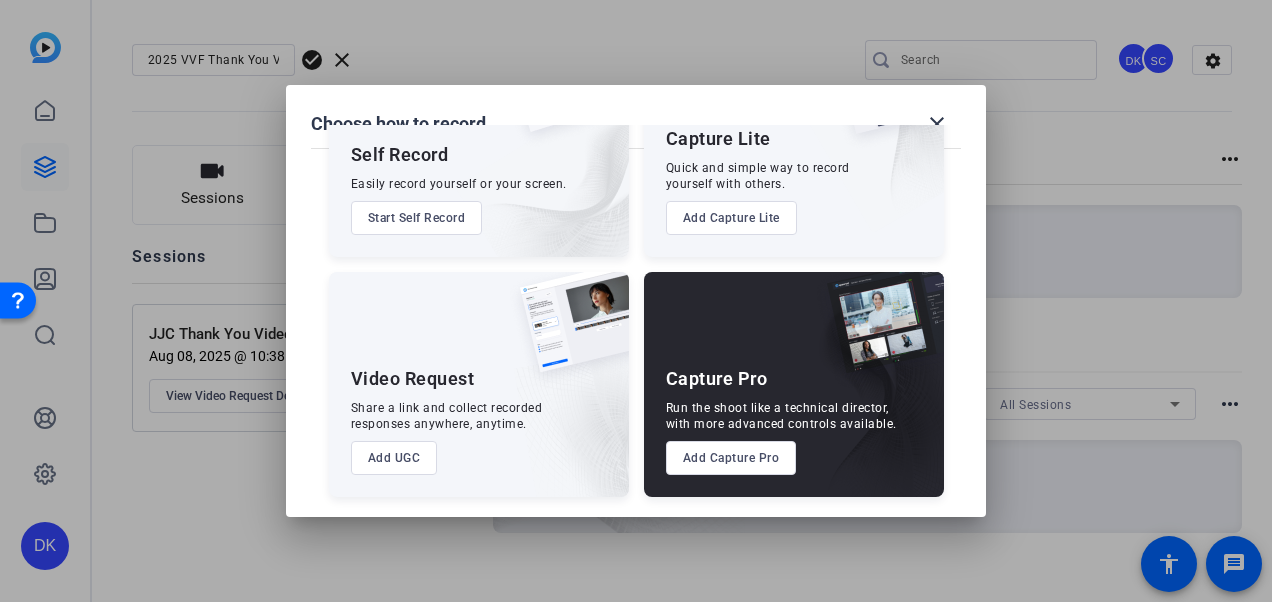 click on "Add UGC" at bounding box center [394, 458] 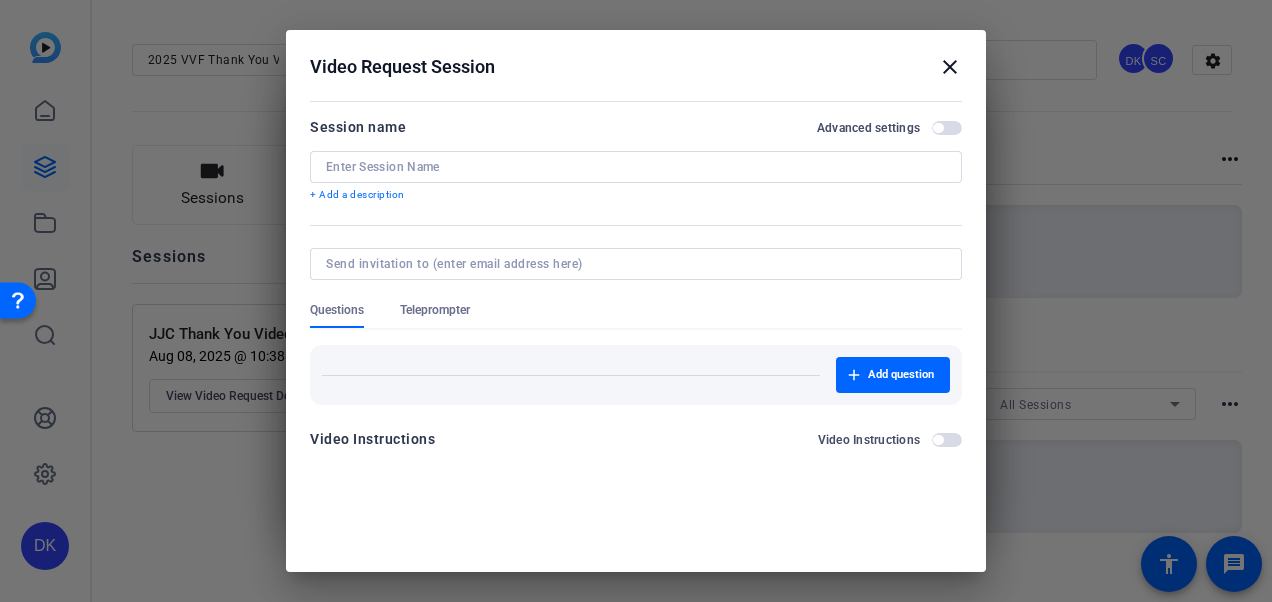 click at bounding box center (636, 167) 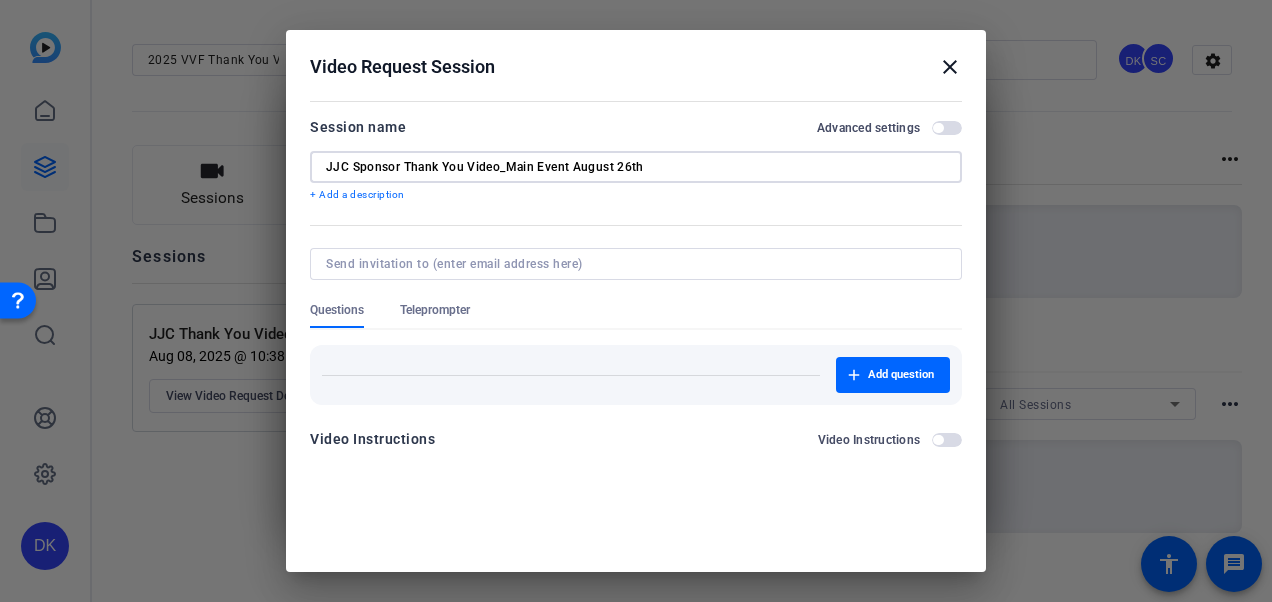 scroll, scrollTop: 58, scrollLeft: 0, axis: vertical 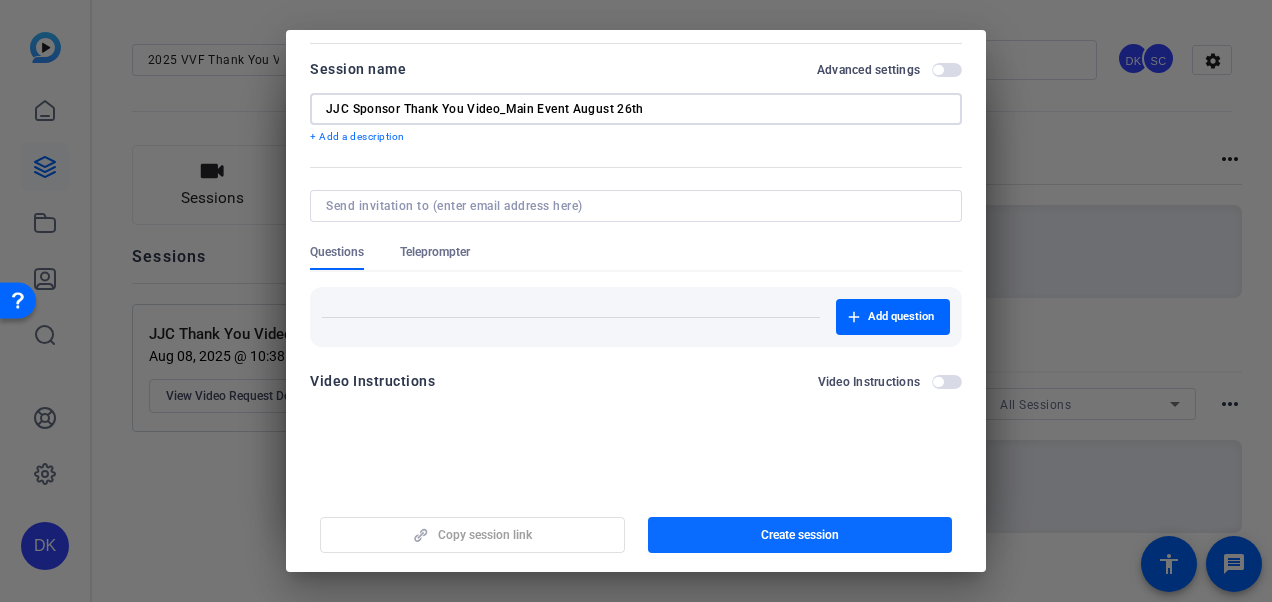 type on "JJC Sponsor Thank You Video_Main Event August 26th" 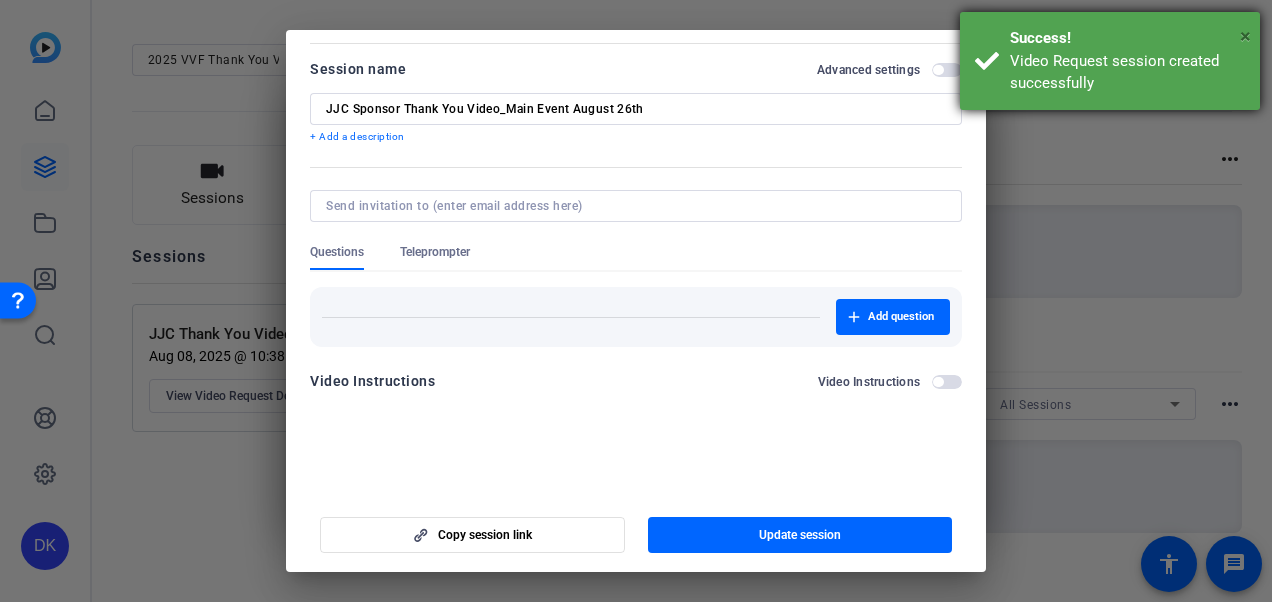 click on "×" at bounding box center (1245, 36) 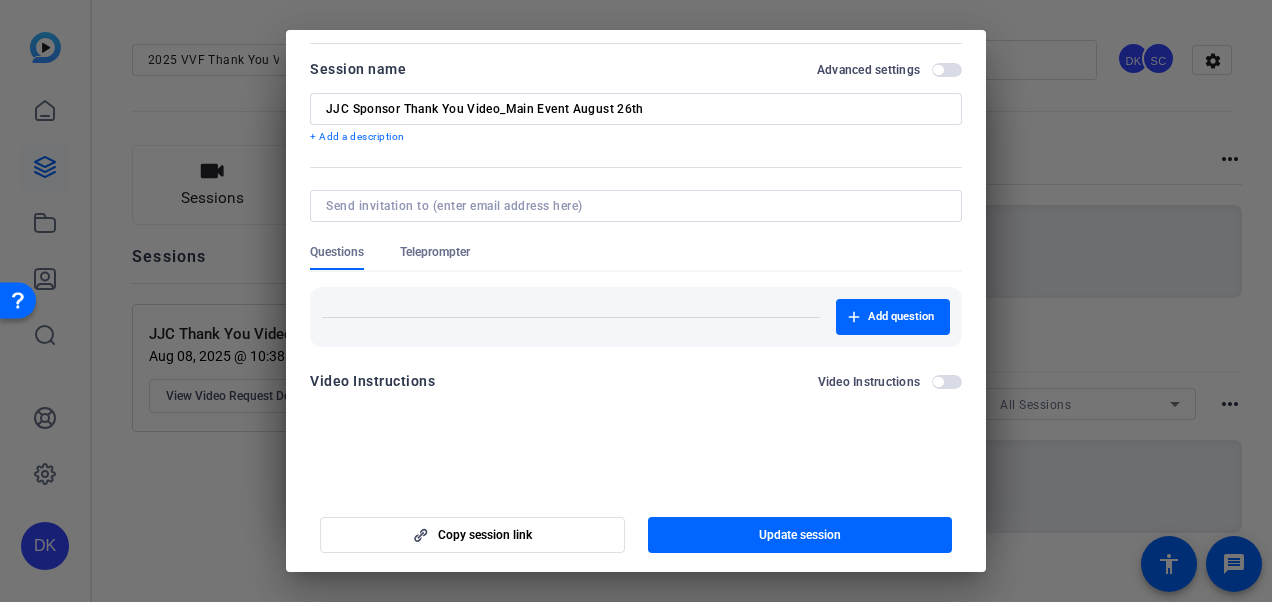 click at bounding box center [636, 301] 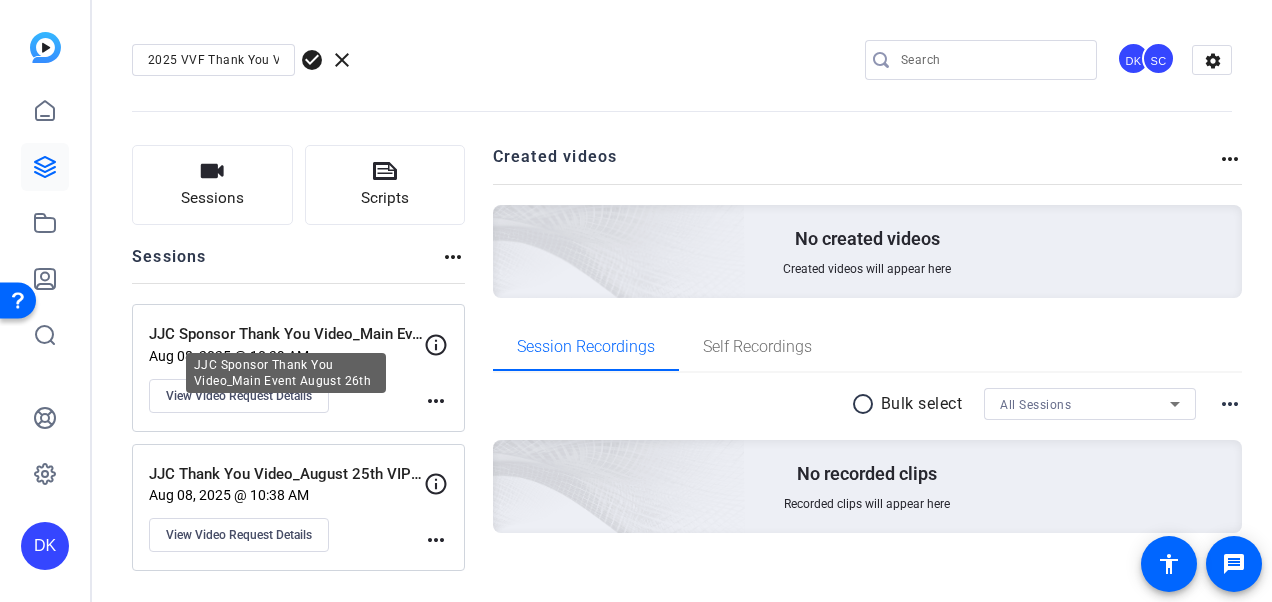 scroll, scrollTop: 20, scrollLeft: 0, axis: vertical 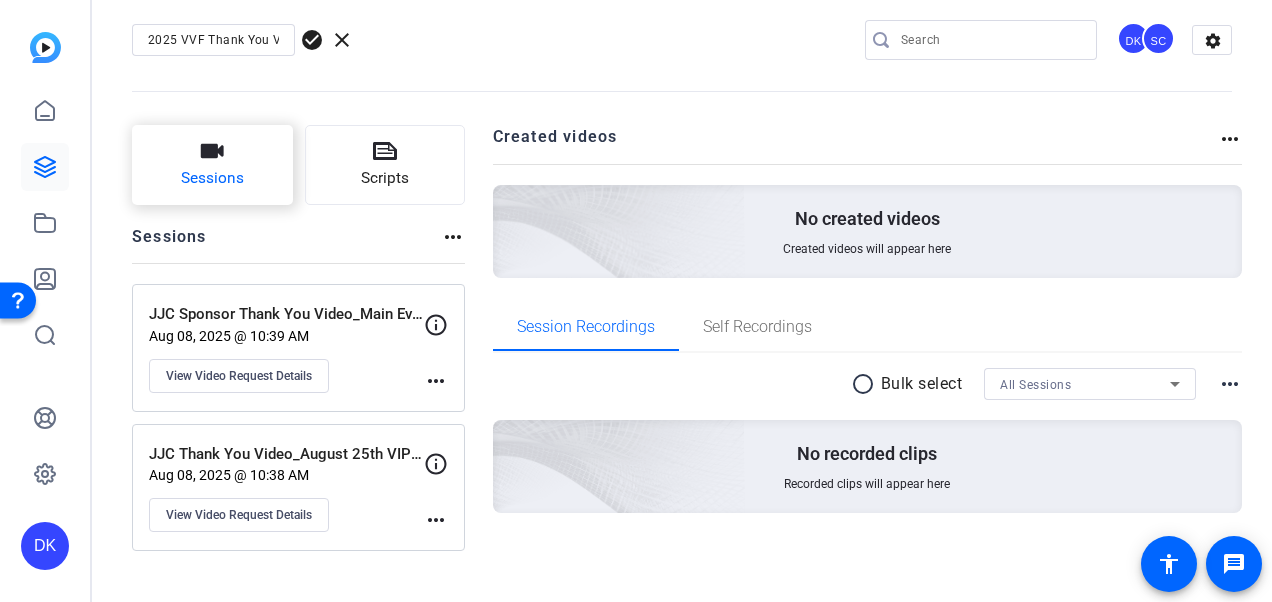 click on "Sessions" 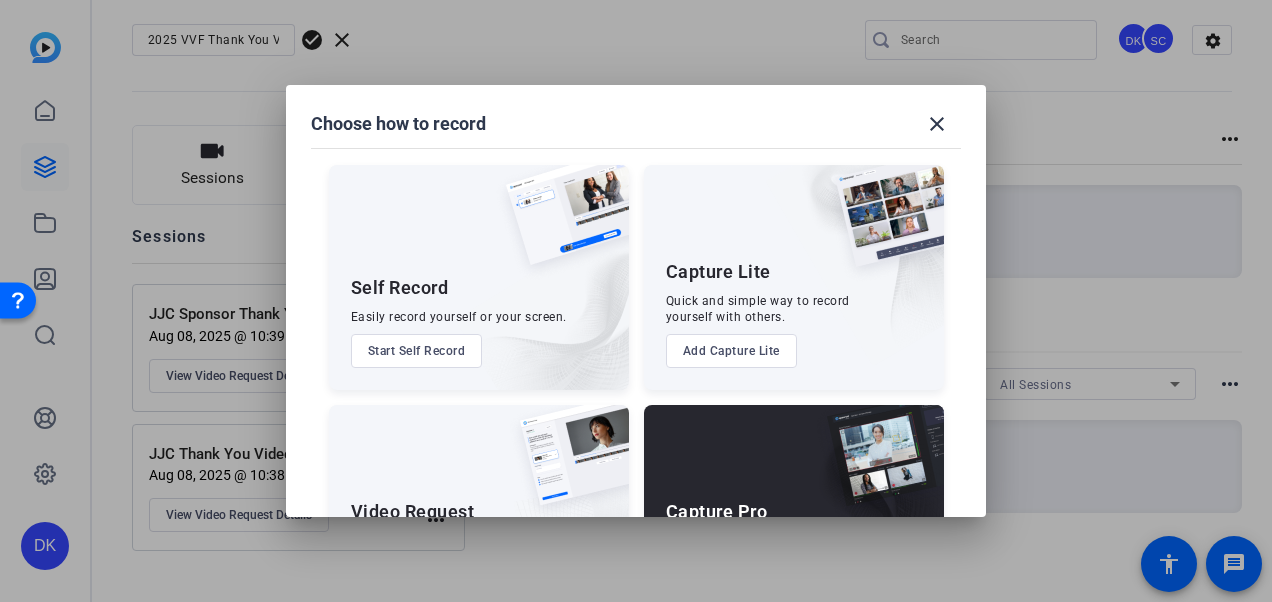 scroll, scrollTop: 134, scrollLeft: 0, axis: vertical 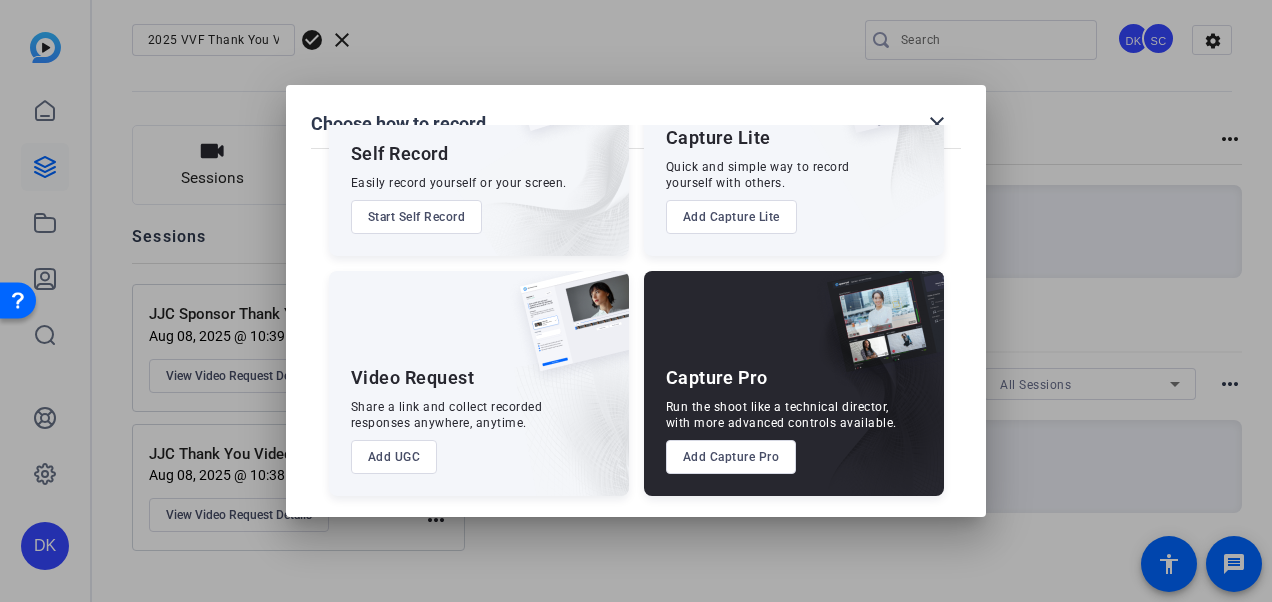 click on "Add UGC" at bounding box center (394, 457) 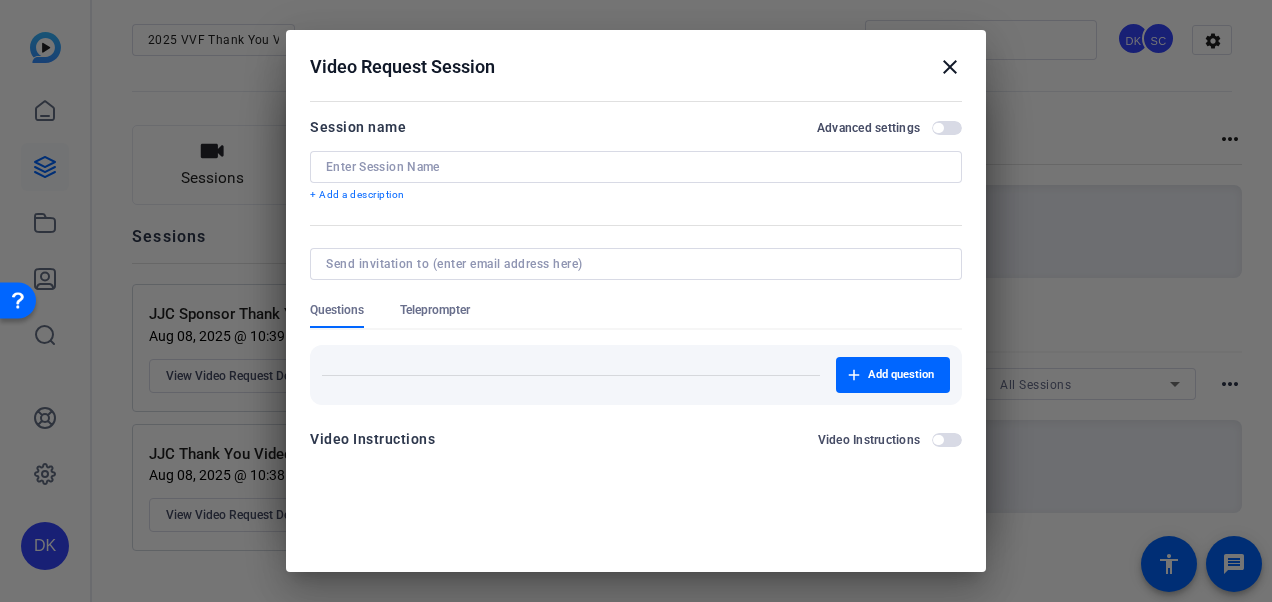 click at bounding box center (636, 167) 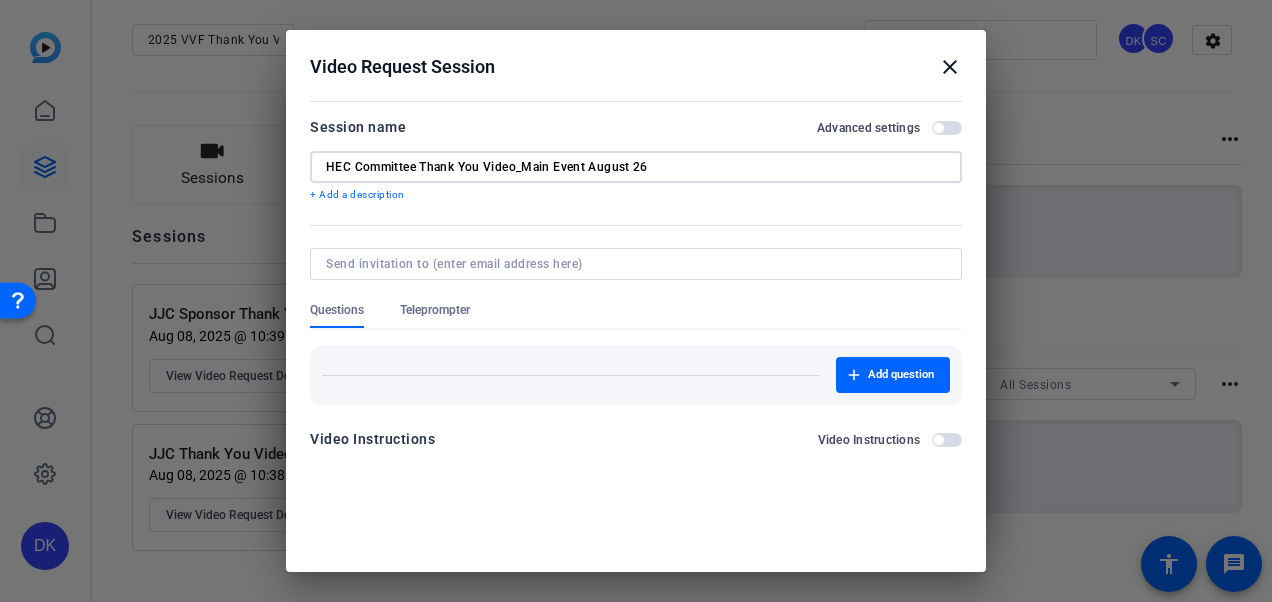 drag, startPoint x: 478, startPoint y: 168, endPoint x: 420, endPoint y: 166, distance: 58.034473 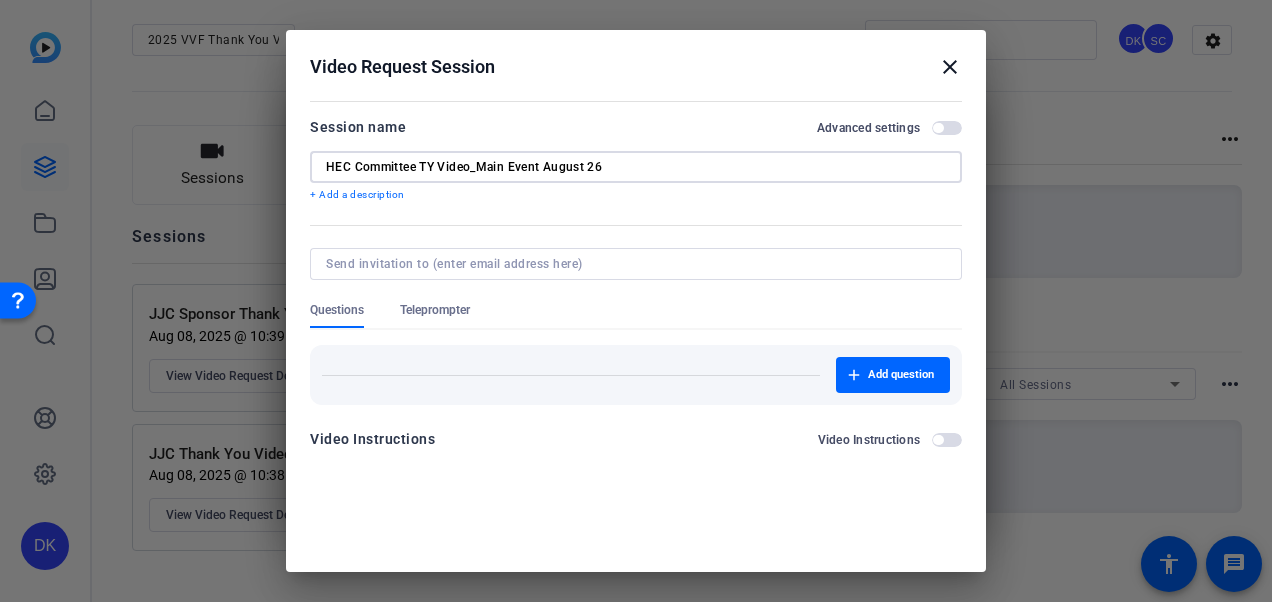 click on "HEC Committee TY Video_Main Event August 26" at bounding box center [636, 167] 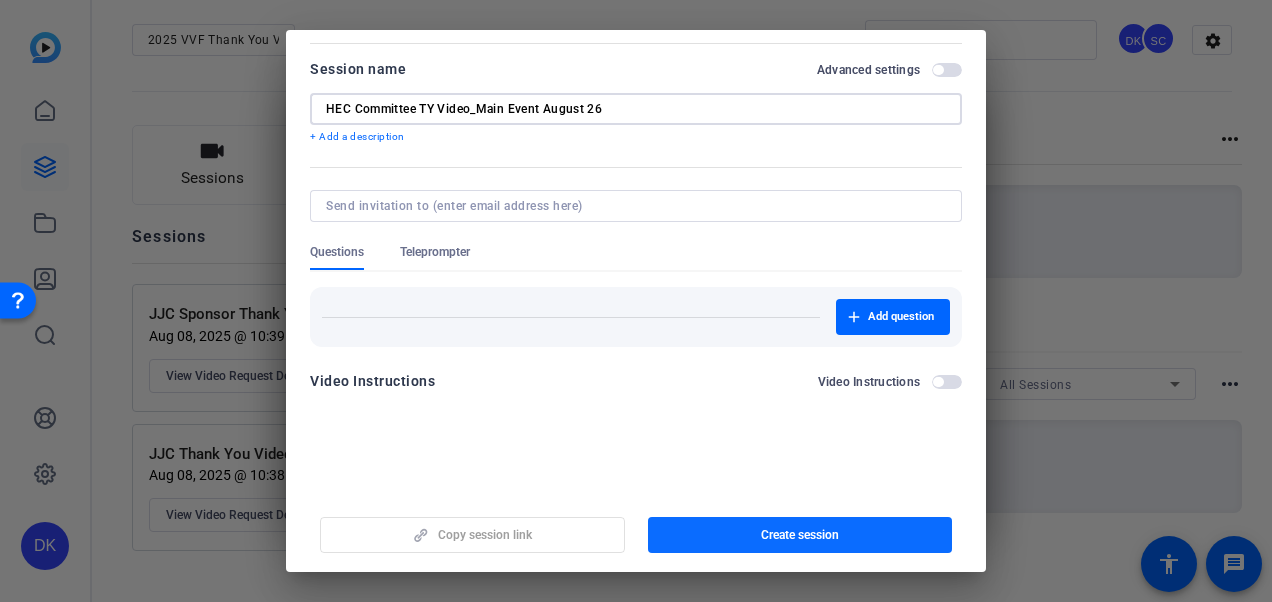 type on "HEC Committee TY Video_Main Event August 26" 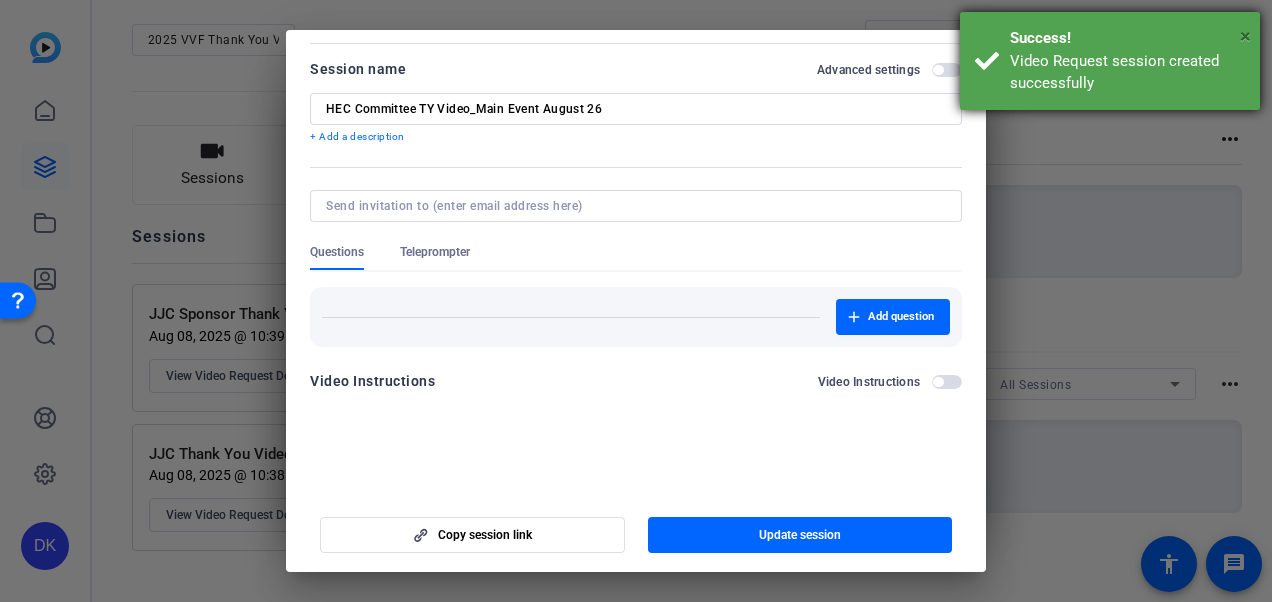 click on "×" at bounding box center [1245, 36] 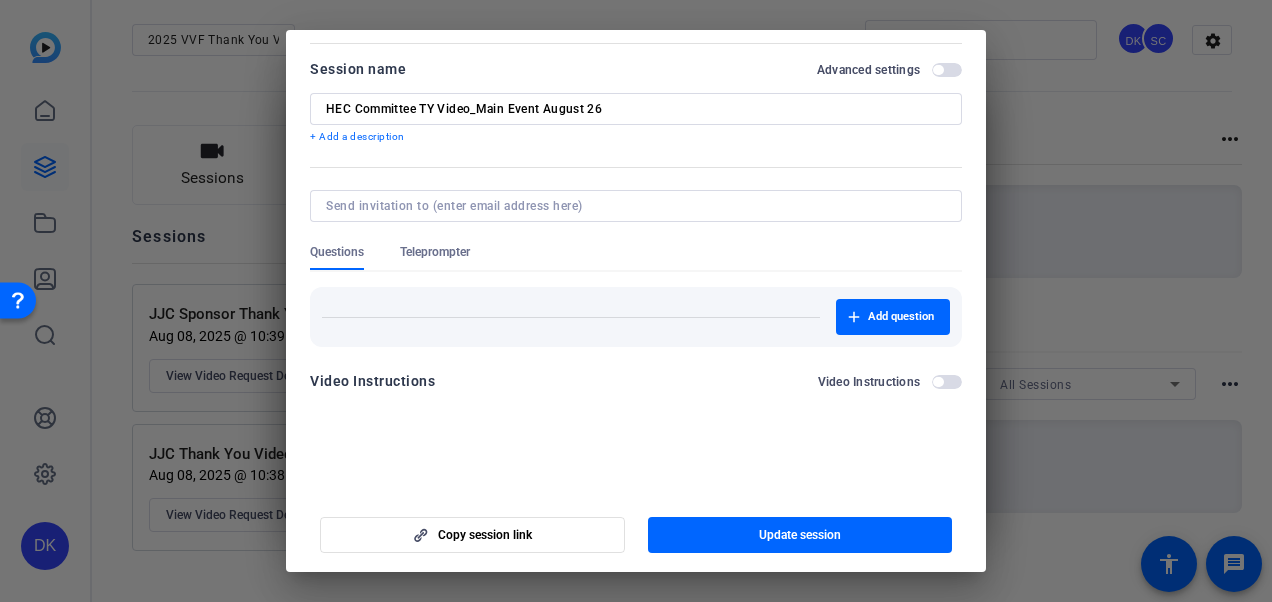 click at bounding box center (636, 301) 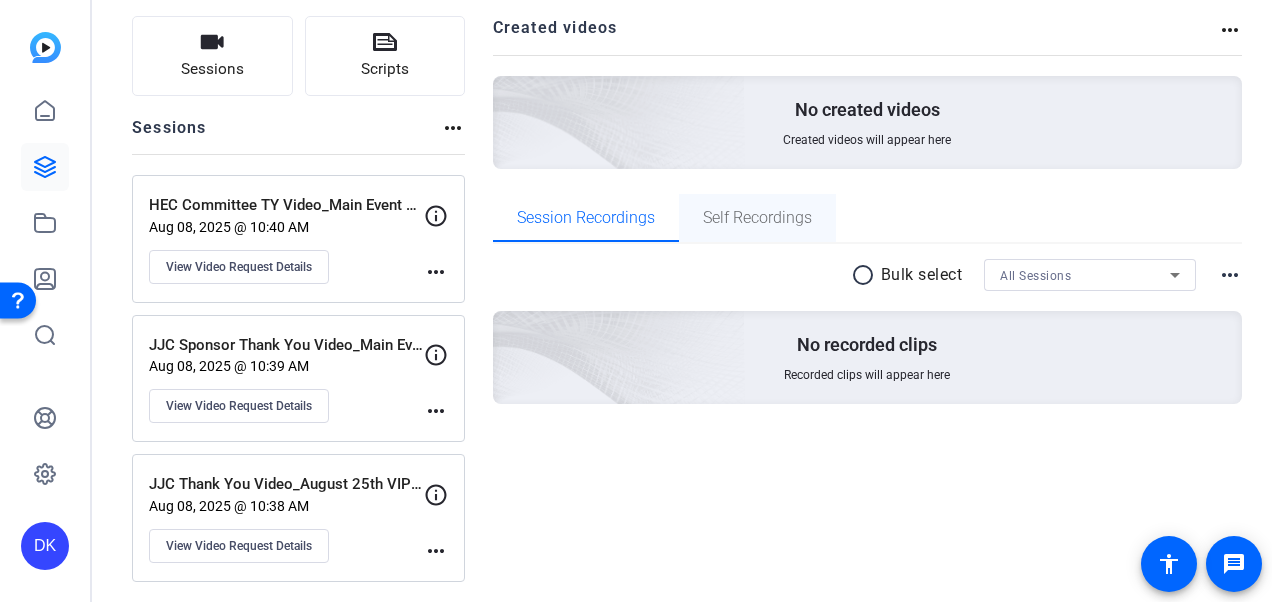 scroll, scrollTop: 0, scrollLeft: 0, axis: both 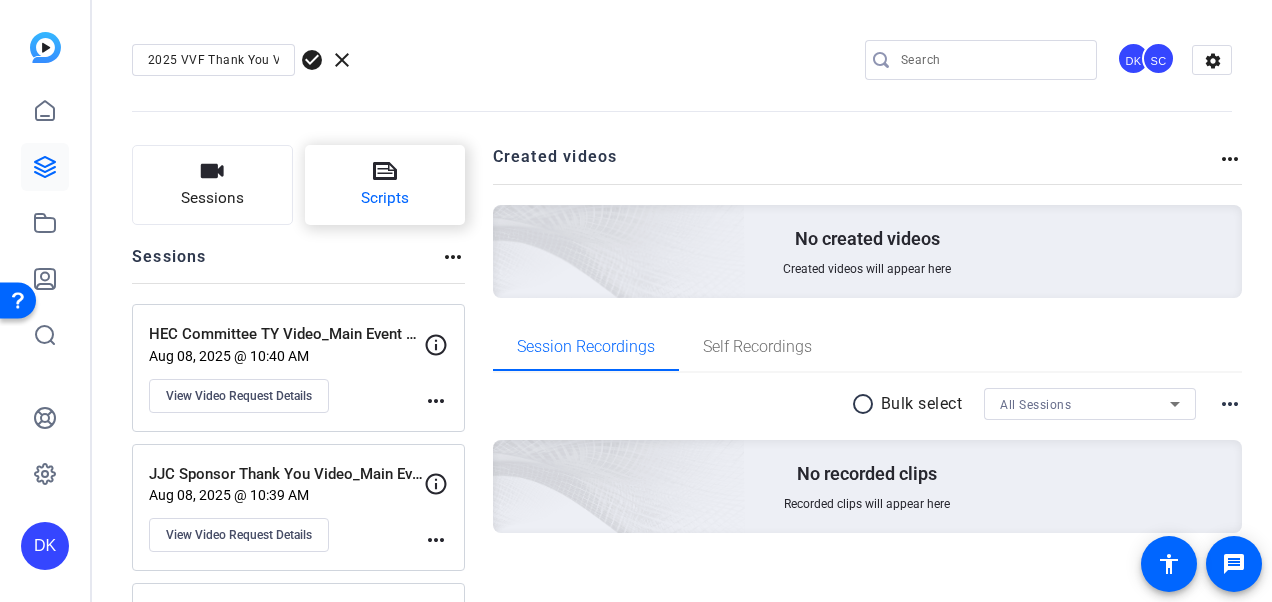 click on "Scripts" 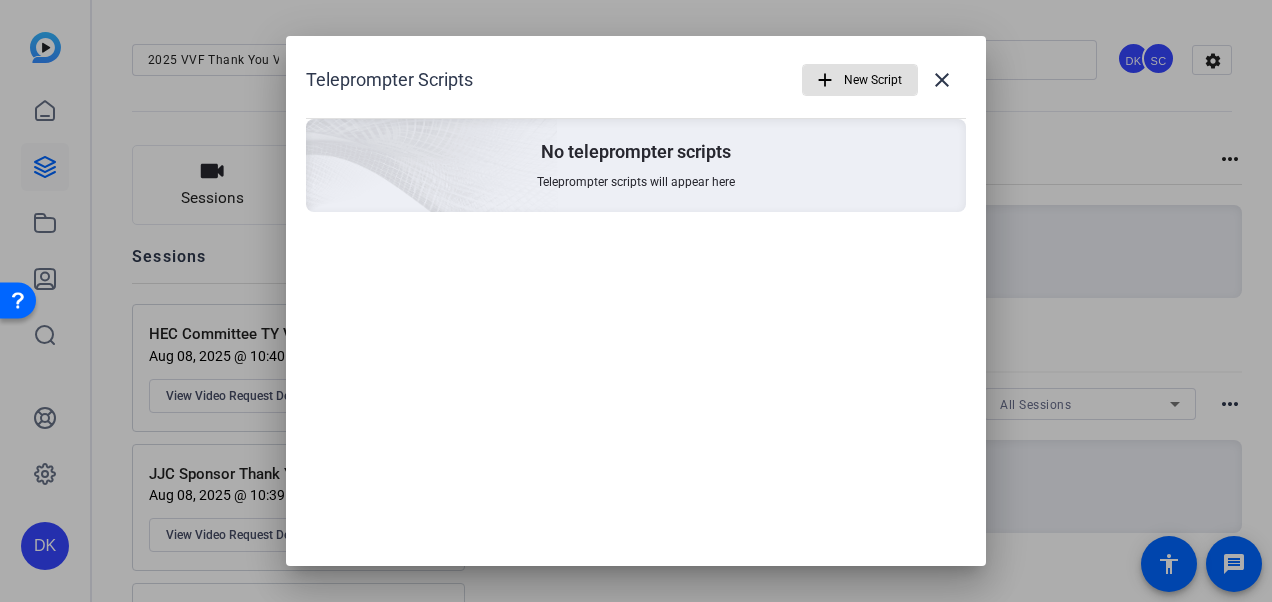 click at bounding box center (320, 138) 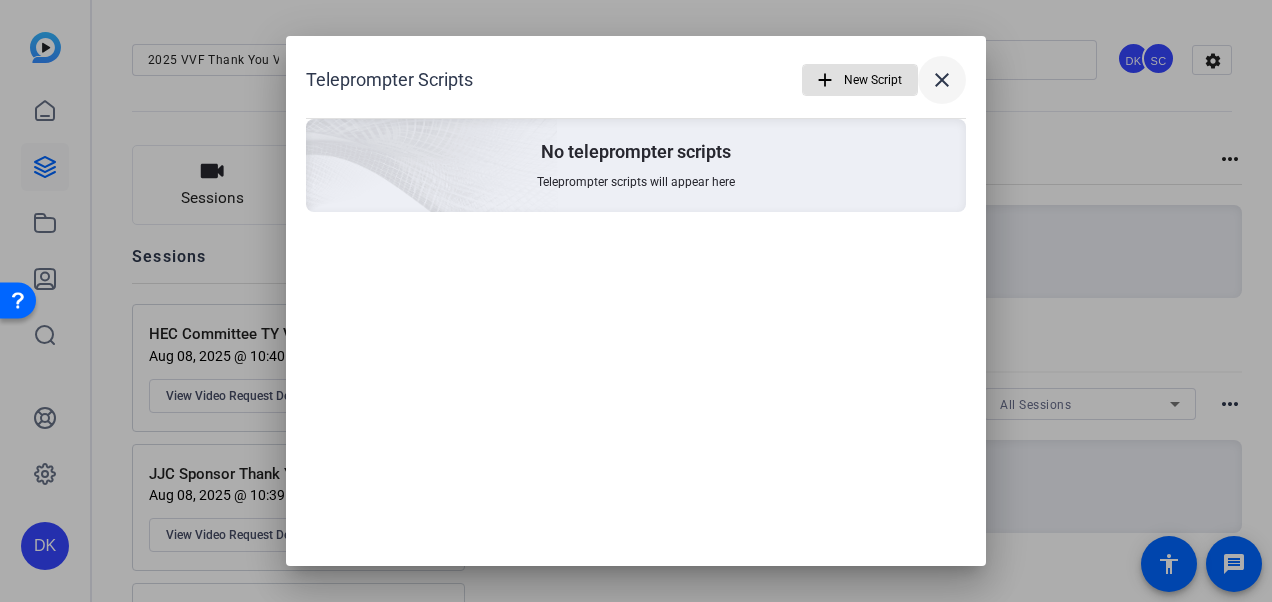 click on "close" at bounding box center (942, 80) 